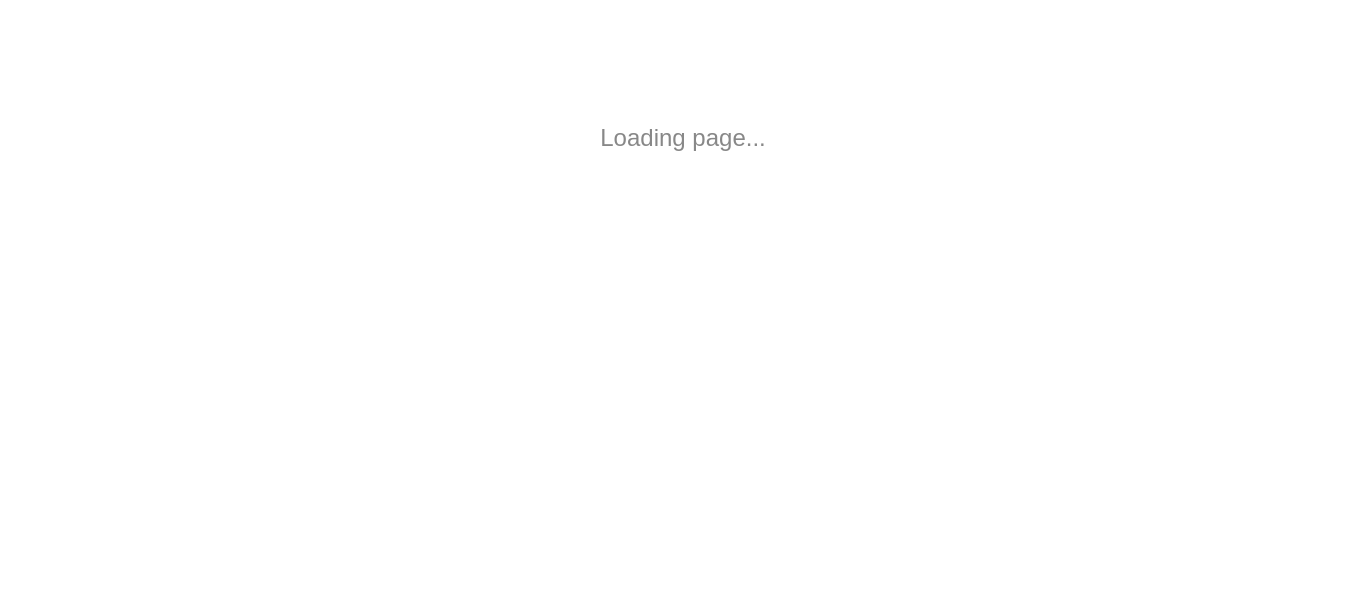 scroll, scrollTop: 0, scrollLeft: 0, axis: both 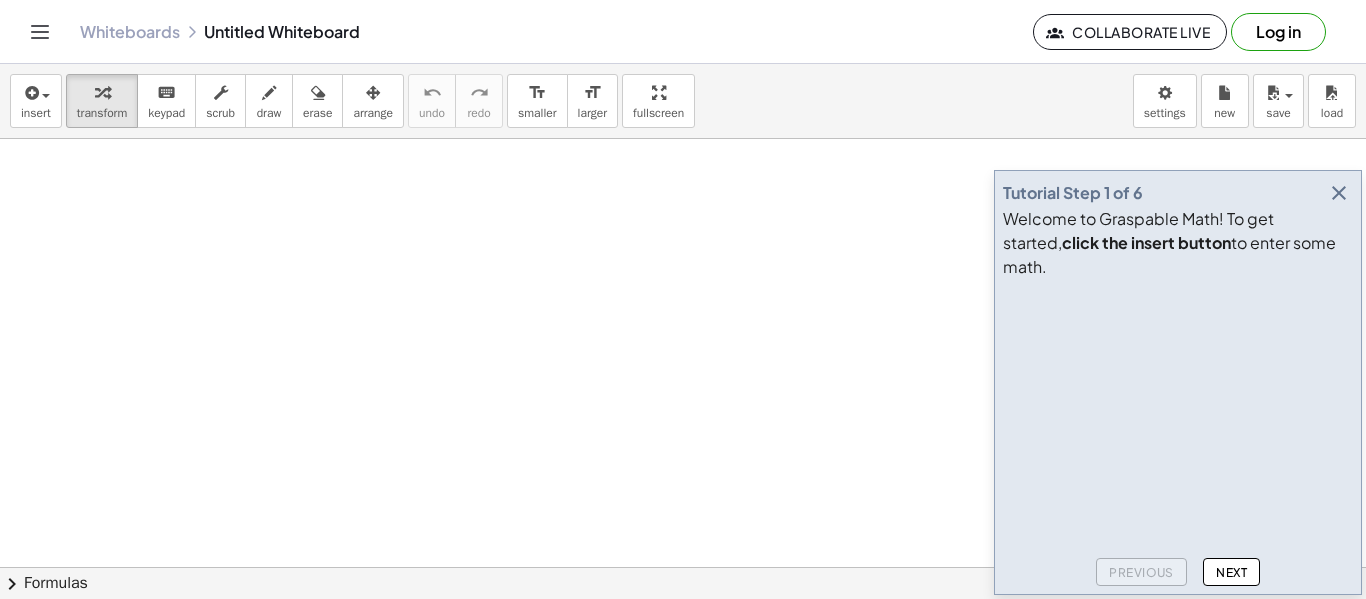 click at bounding box center (683, 567) 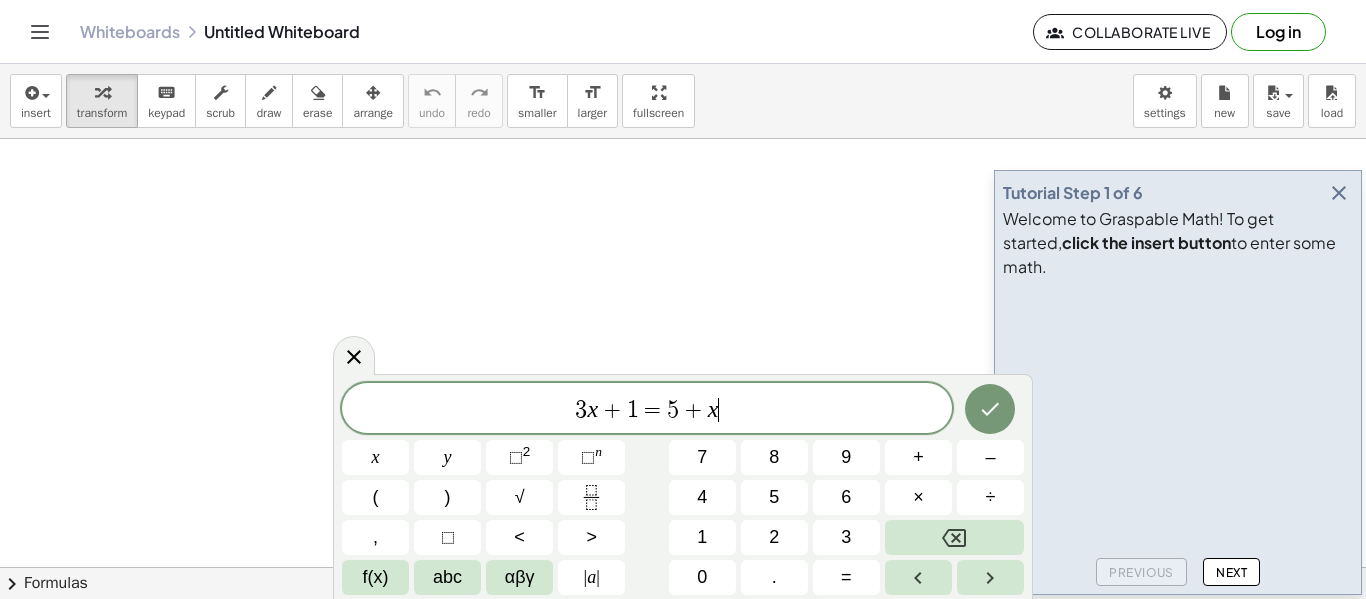 scroll, scrollTop: 1, scrollLeft: 0, axis: vertical 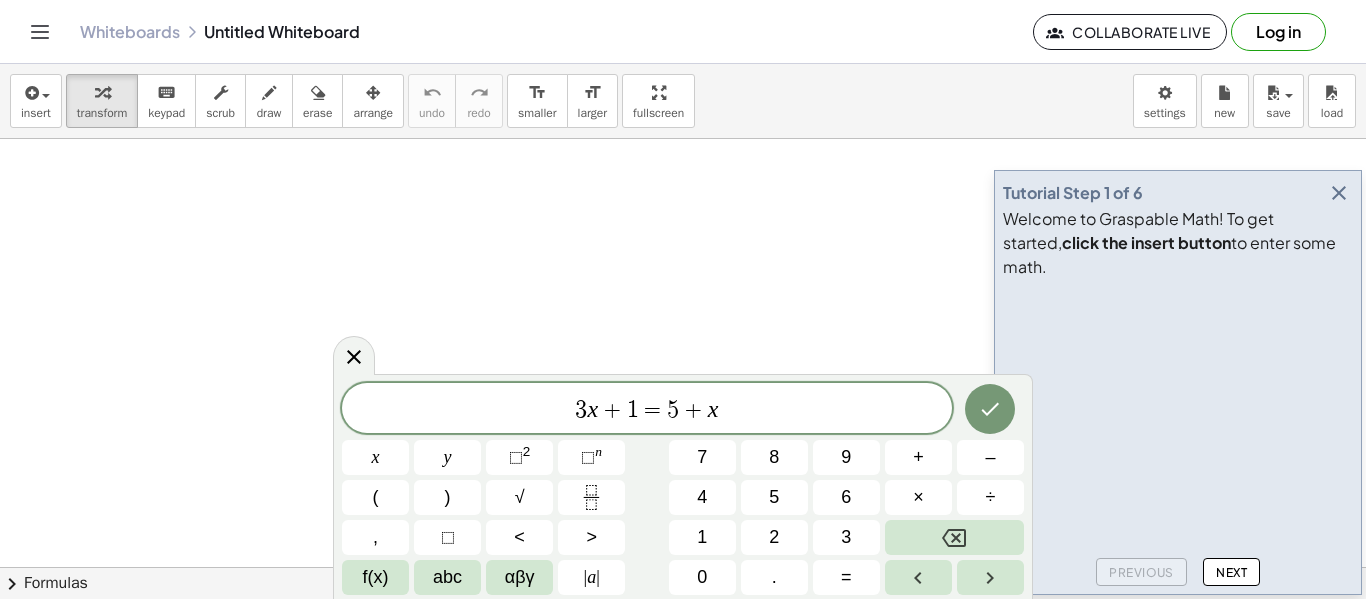 click at bounding box center (1339, 193) 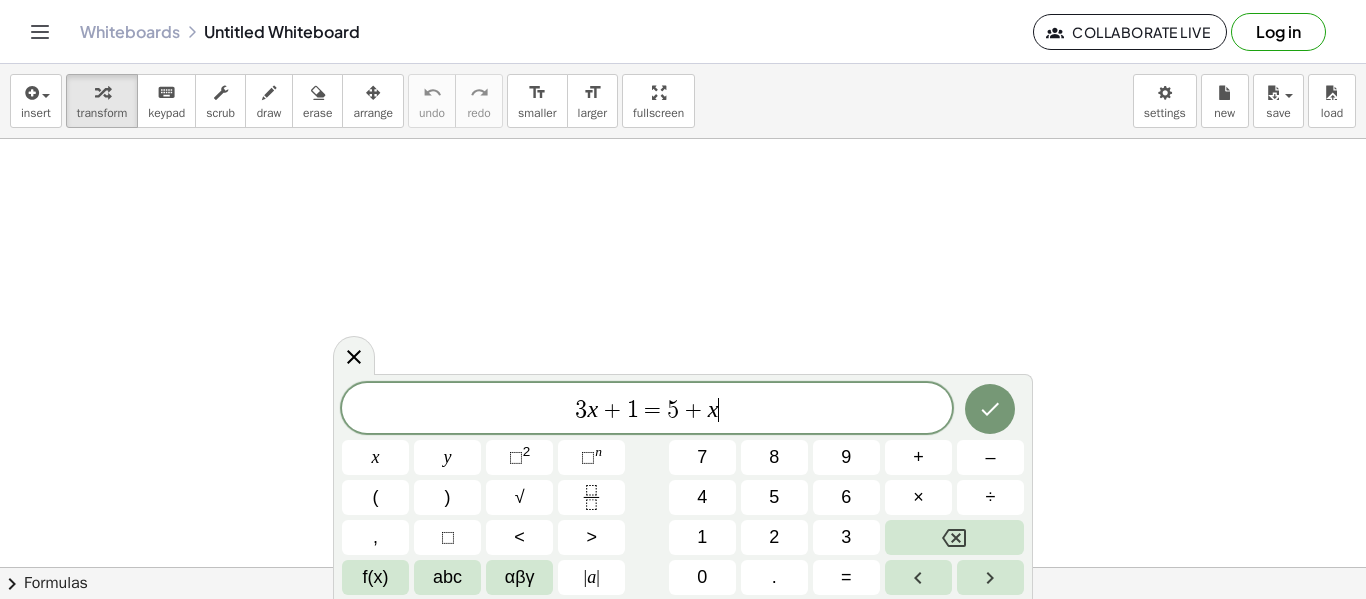 scroll, scrollTop: 2, scrollLeft: 0, axis: vertical 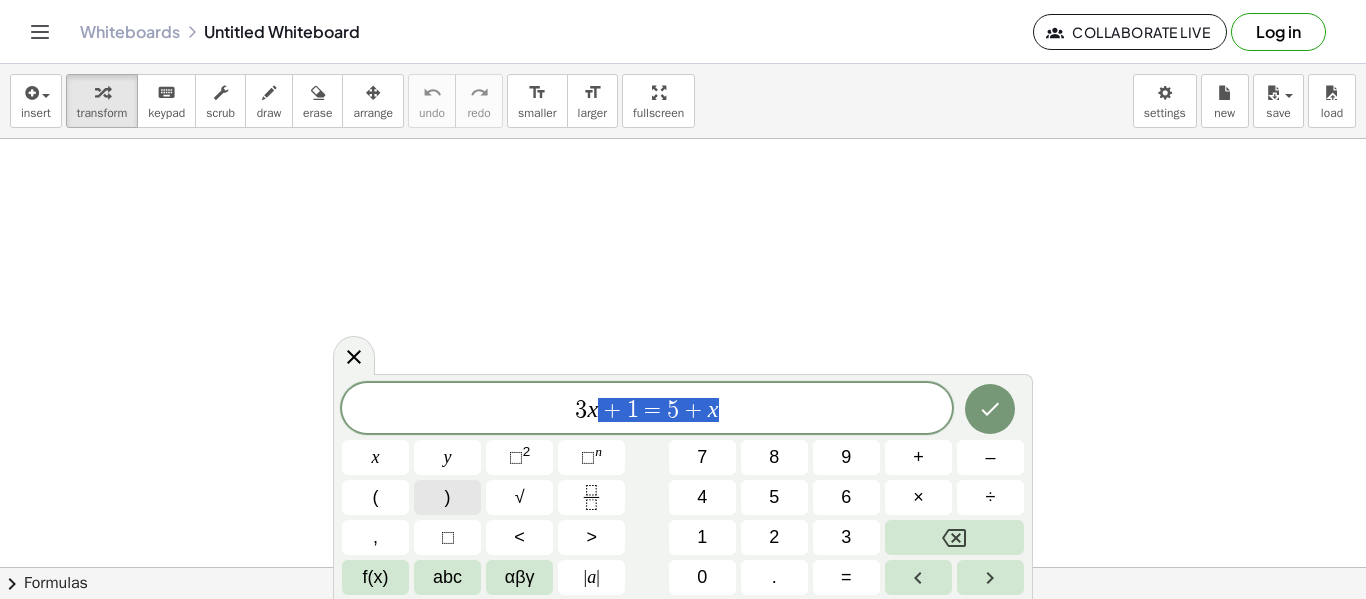drag, startPoint x: 799, startPoint y: 422, endPoint x: 425, endPoint y: 496, distance: 381.25058 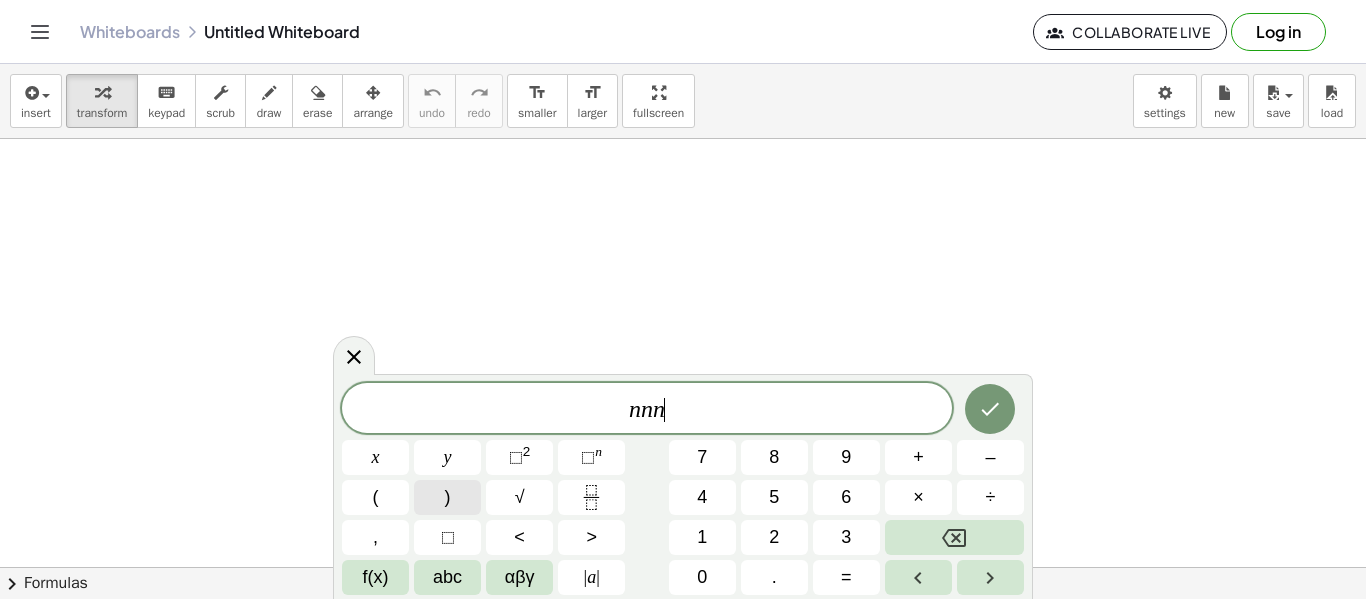 scroll, scrollTop: 6, scrollLeft: 0, axis: vertical 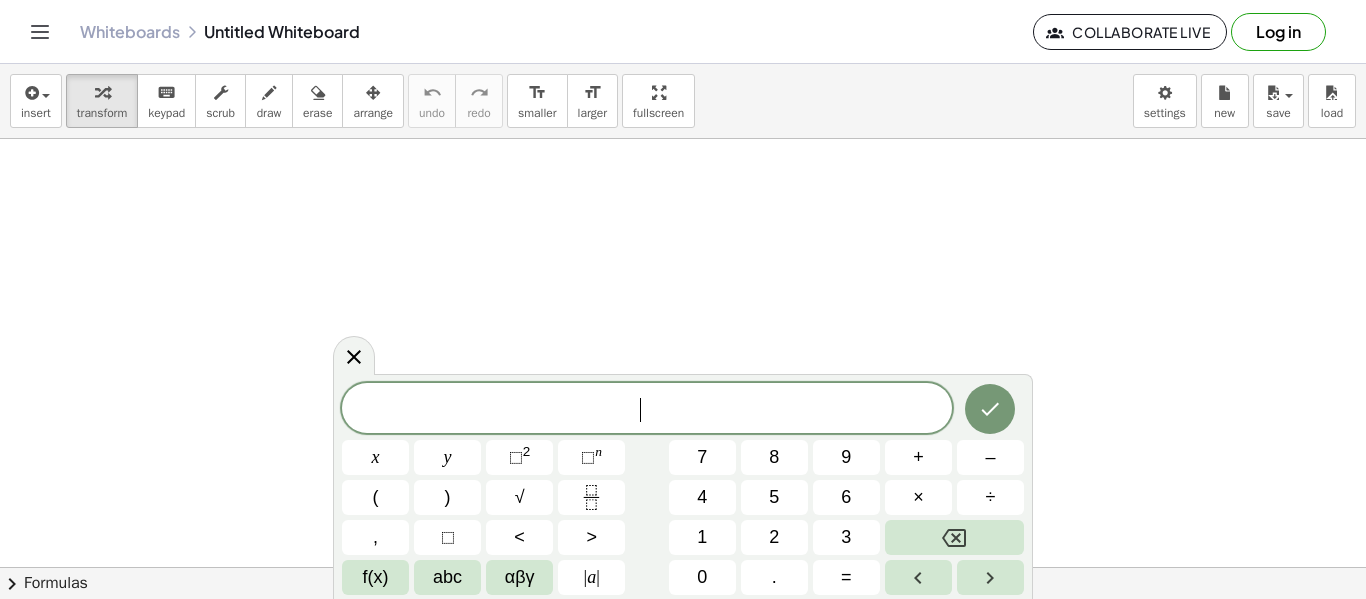 click on "​" 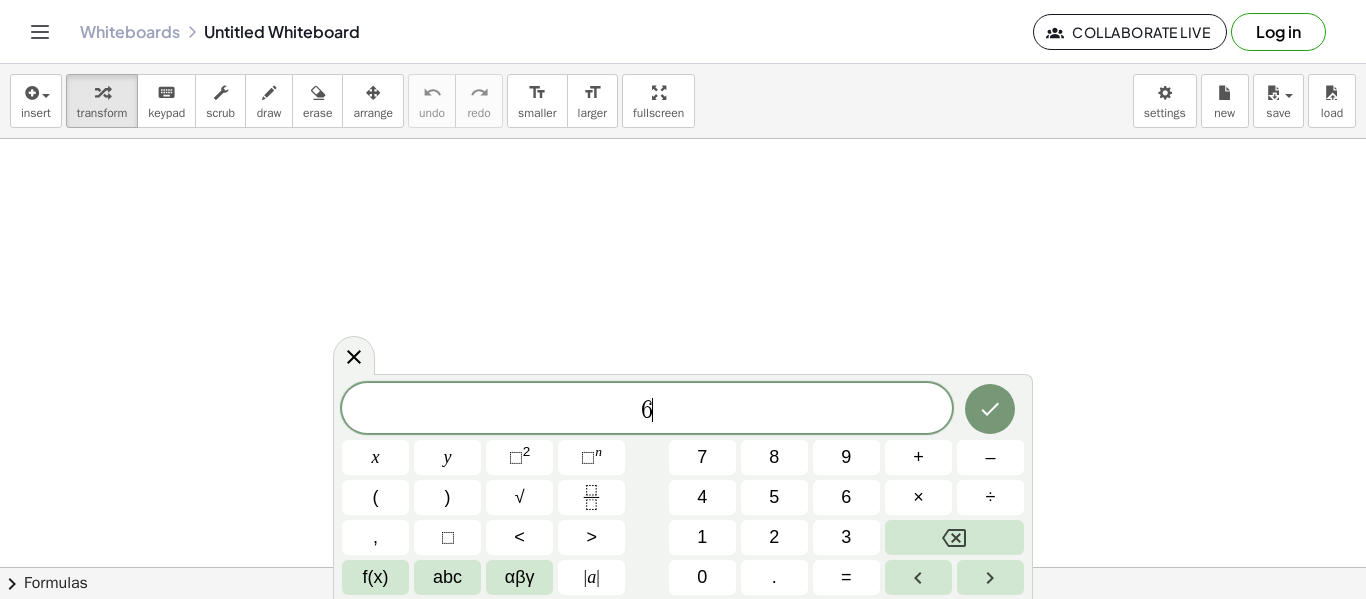 scroll, scrollTop: 9, scrollLeft: 0, axis: vertical 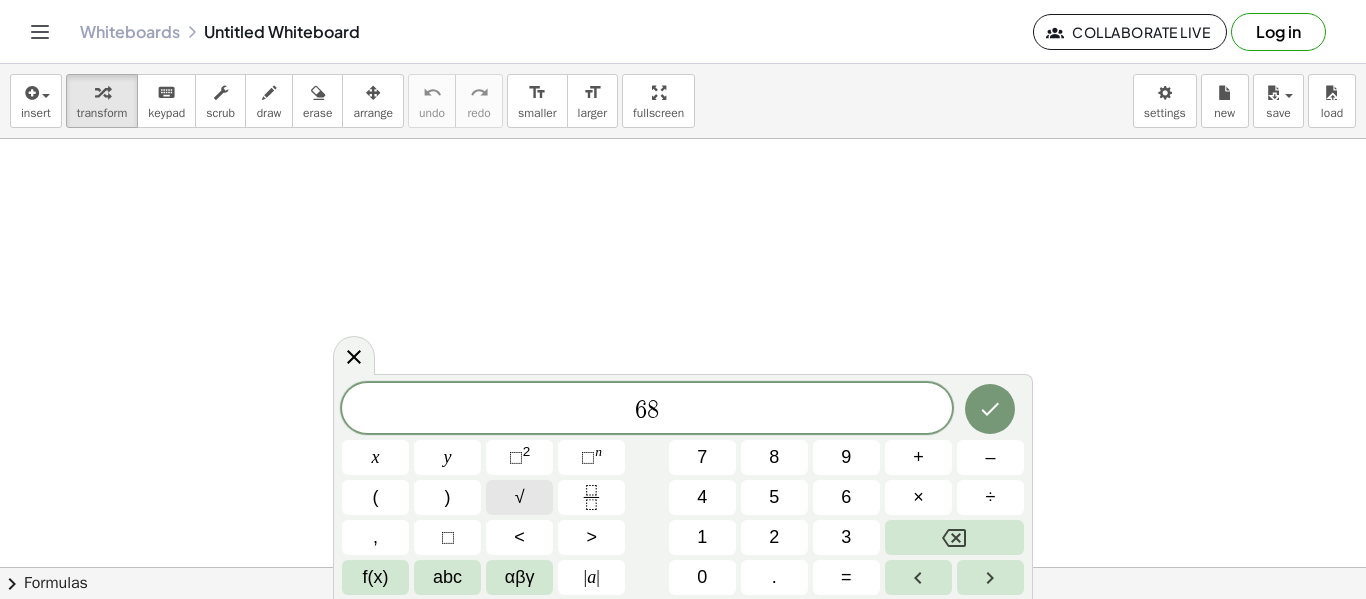 click on "√" at bounding box center (519, 497) 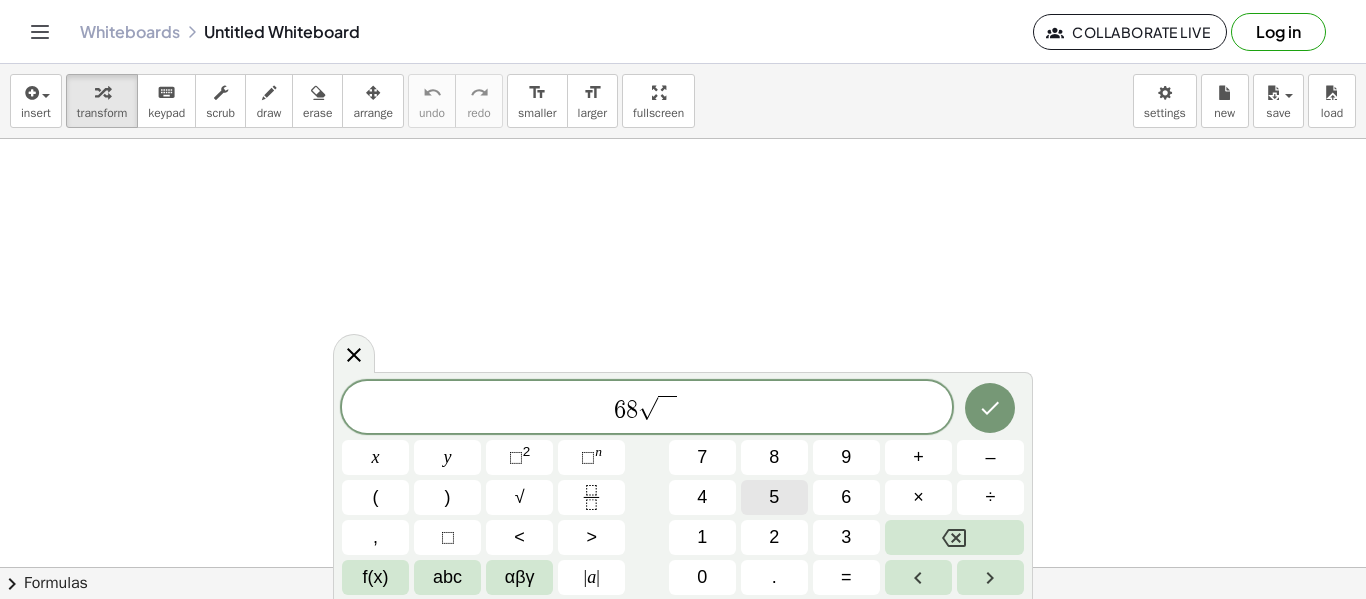 click on "5" at bounding box center [774, 497] 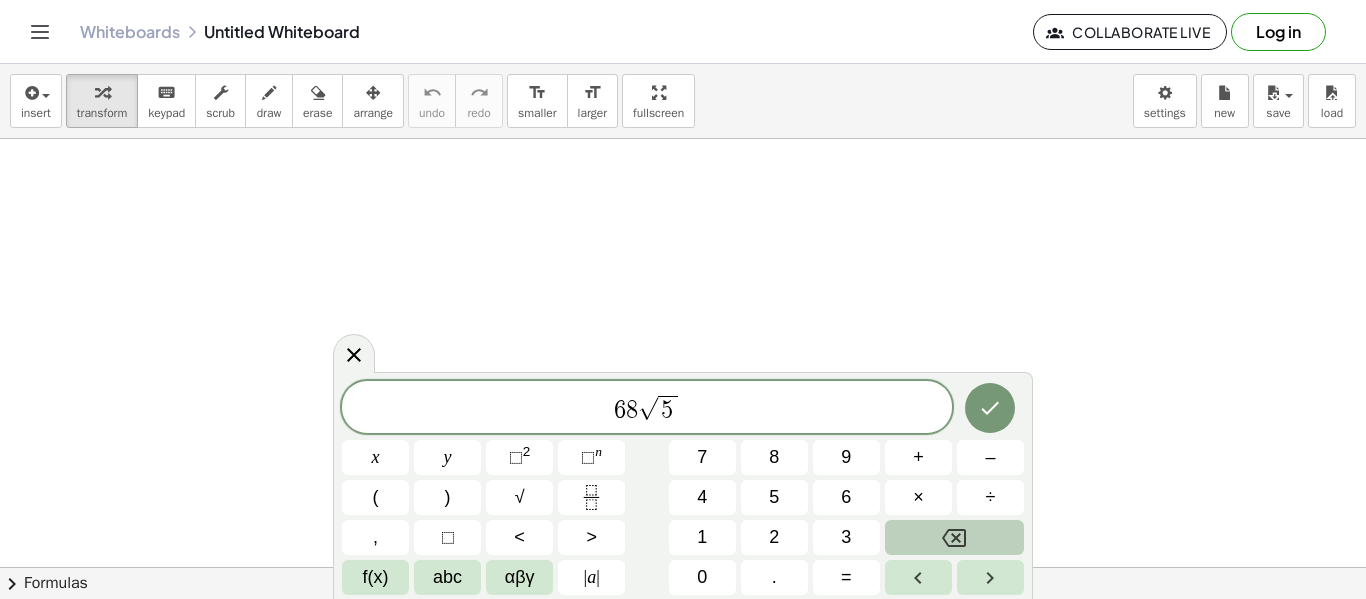 click at bounding box center [954, 537] 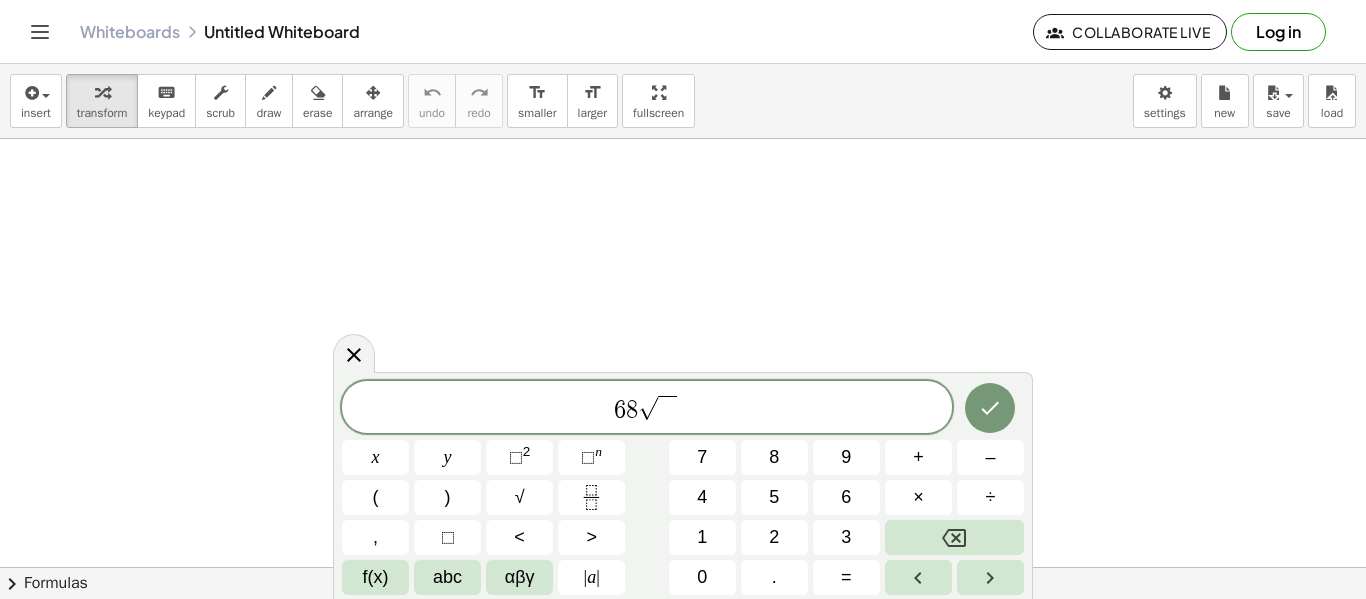 click on "4" 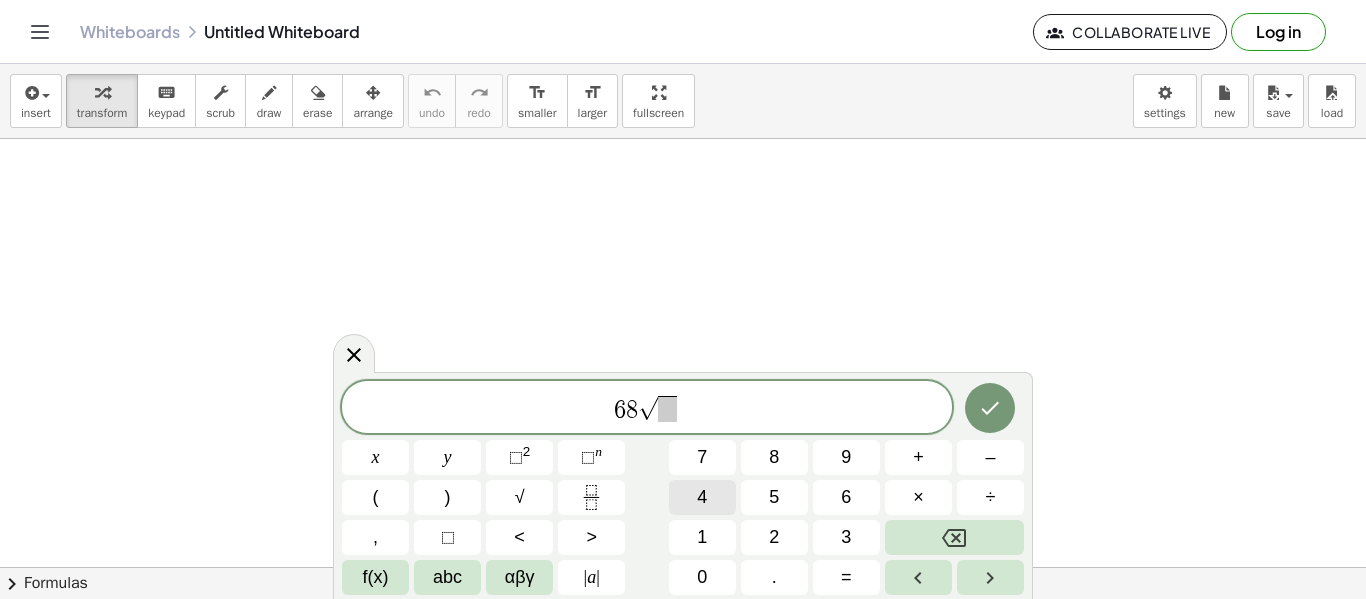 click on "4" at bounding box center (702, 497) 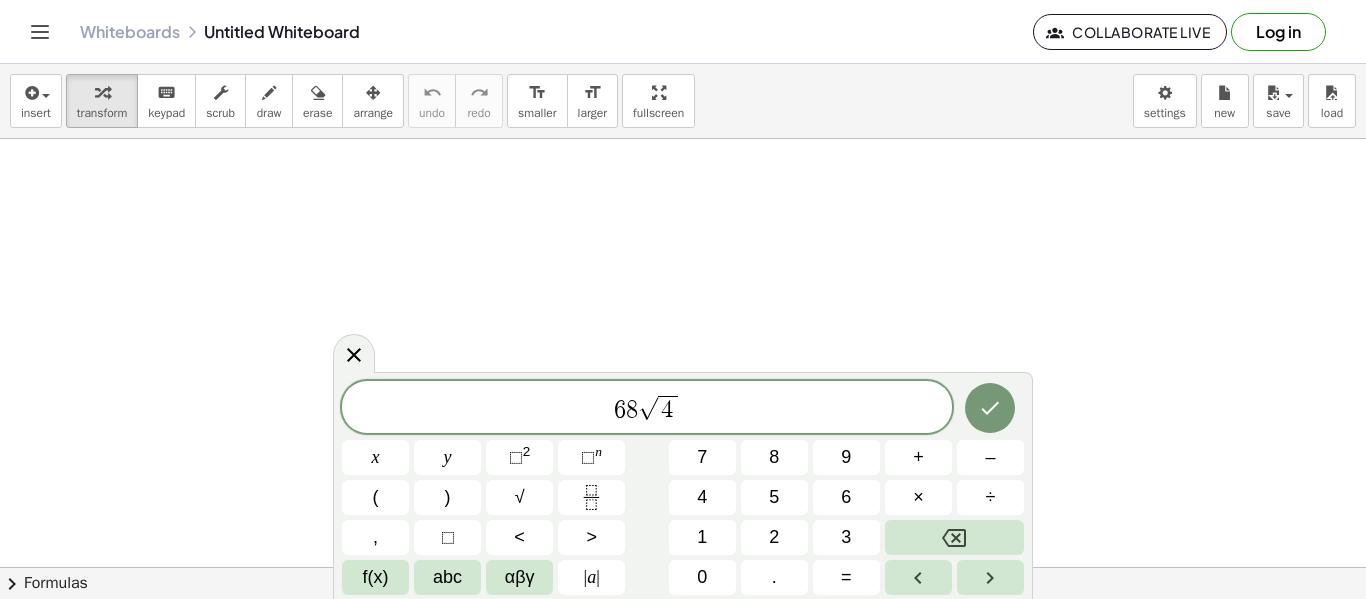 click 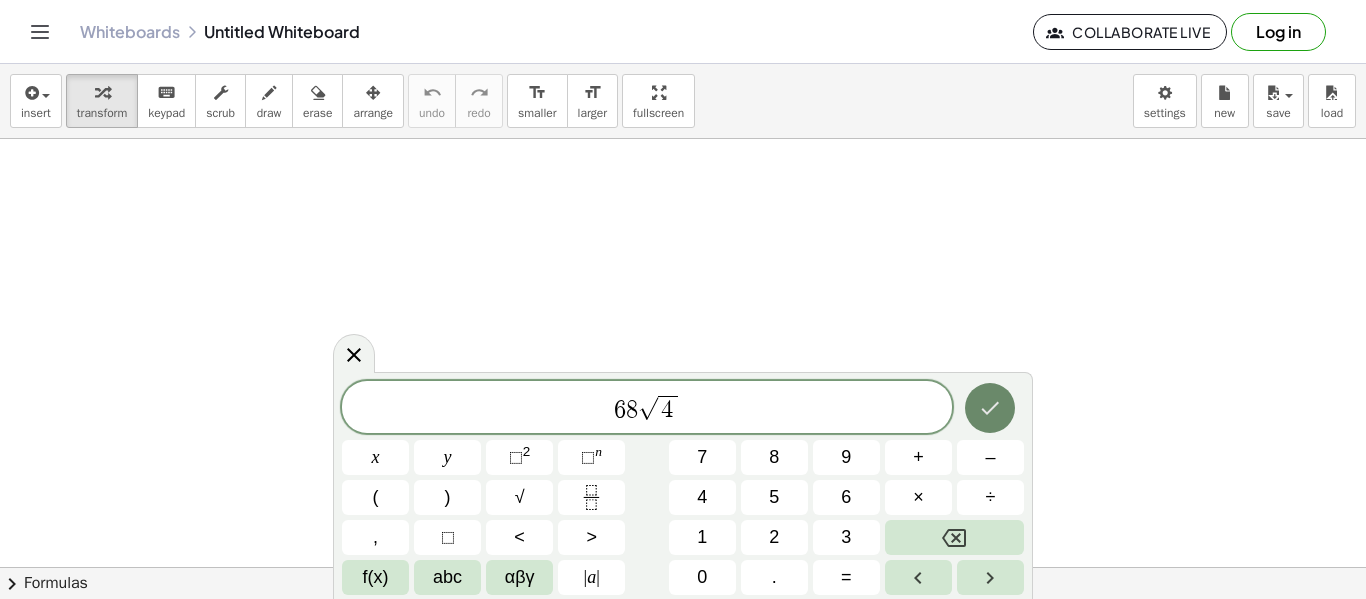 click at bounding box center (990, 408) 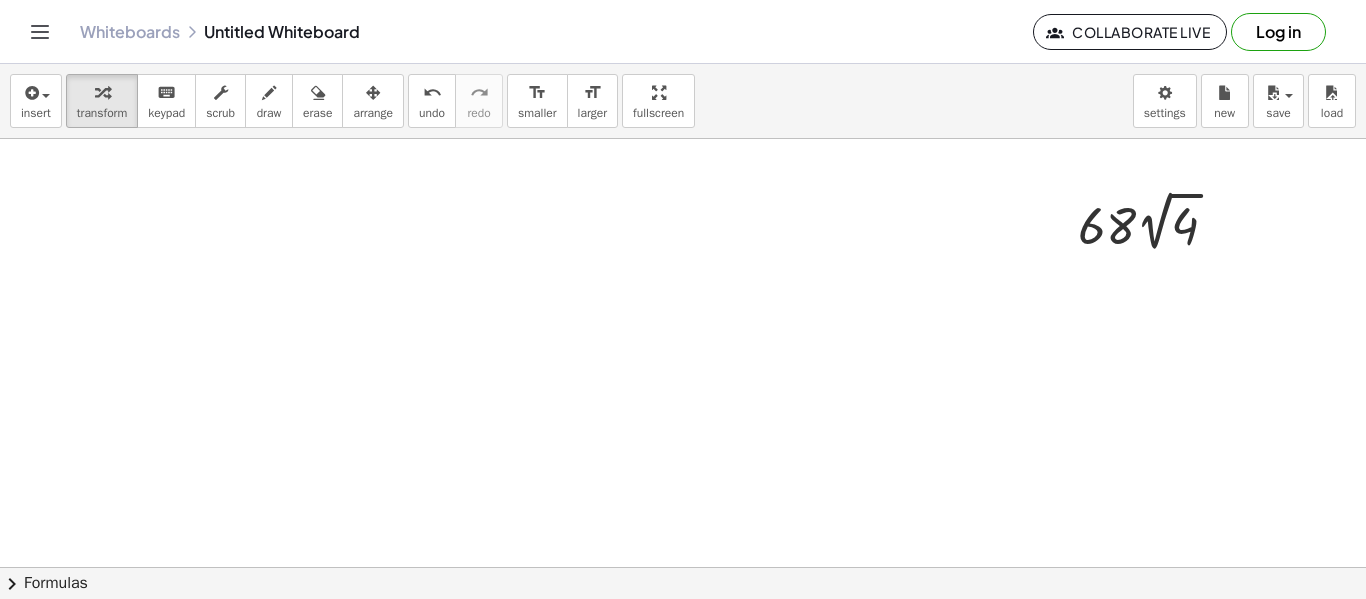 scroll, scrollTop: 0, scrollLeft: 0, axis: both 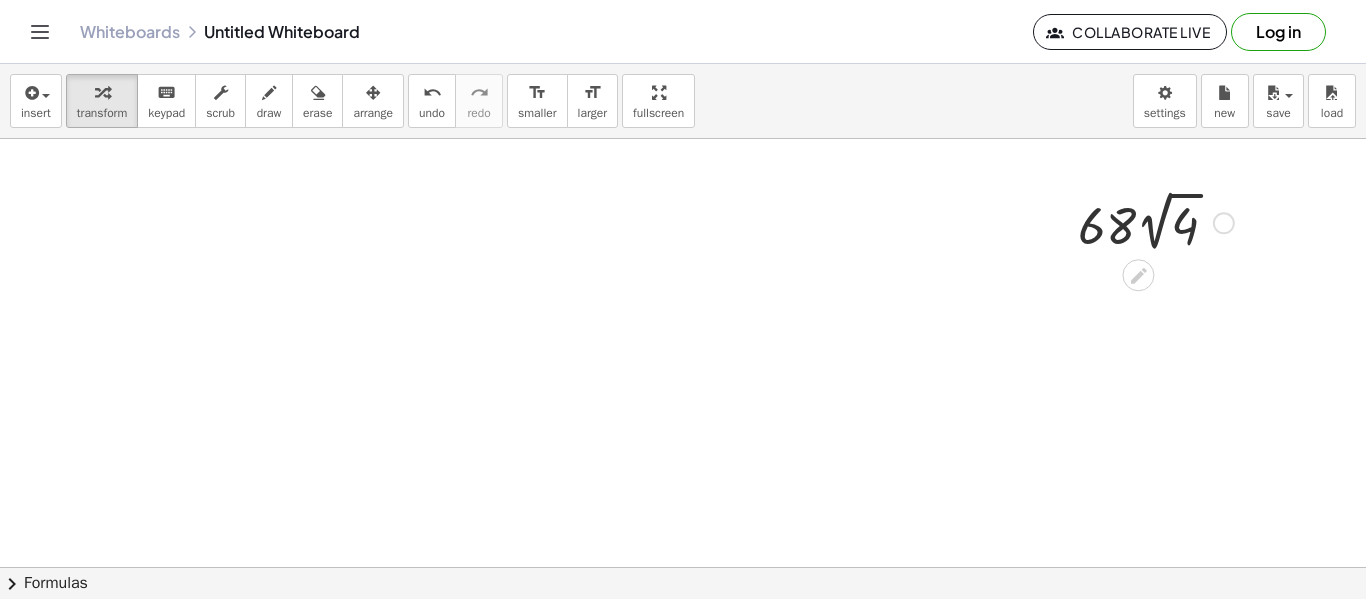 click at bounding box center [1156, 221] 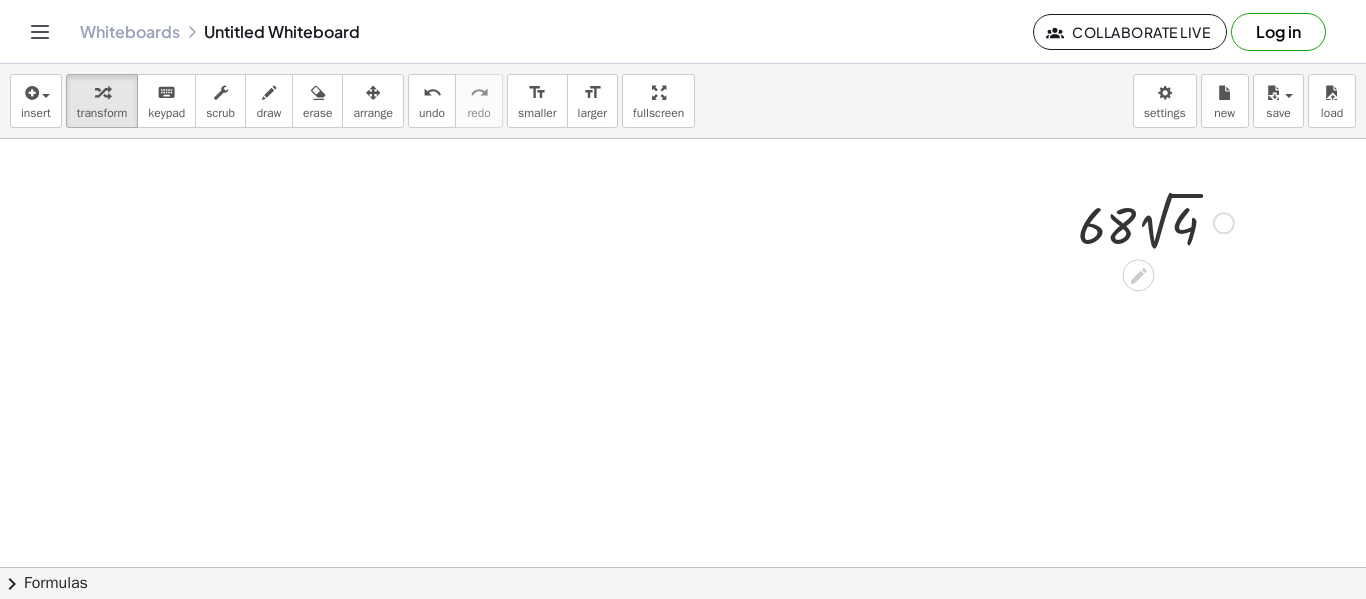click at bounding box center [1156, 221] 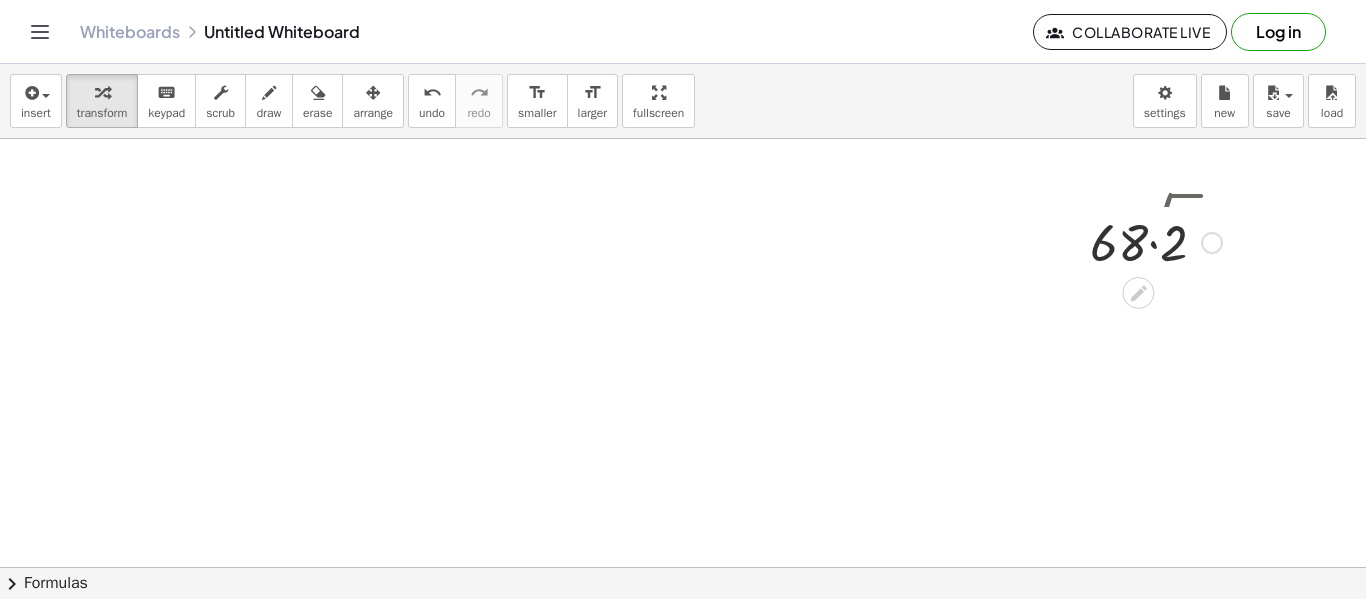 click at bounding box center (1156, 221) 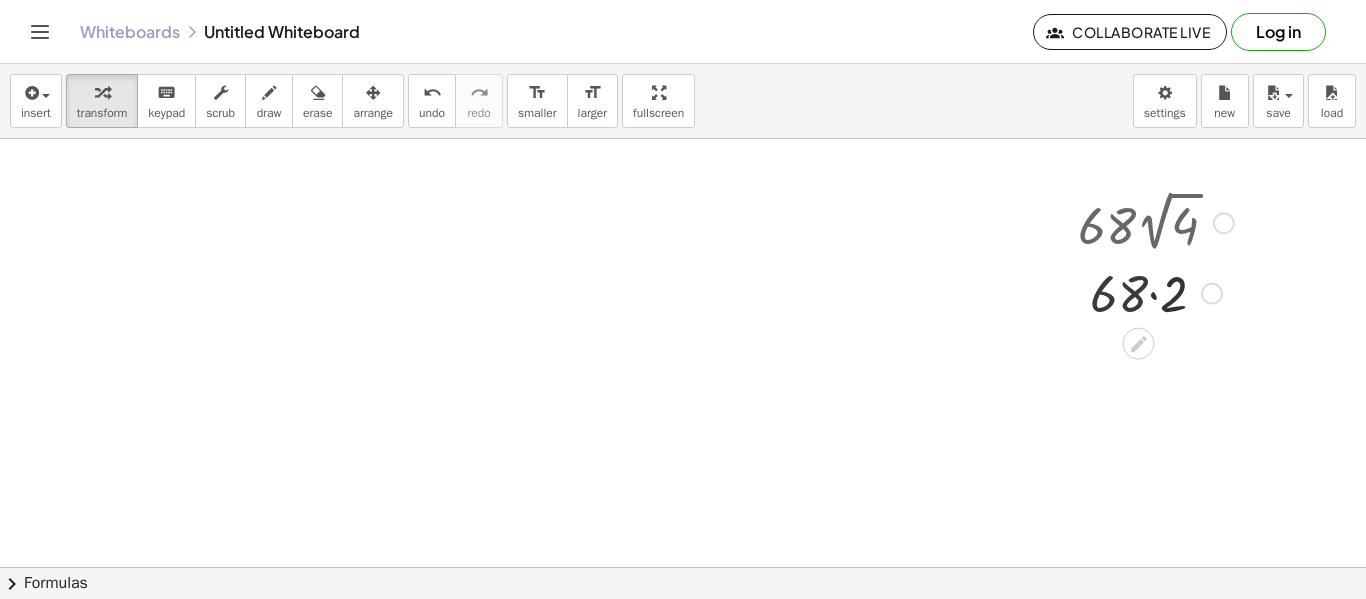 click at bounding box center (1156, 292) 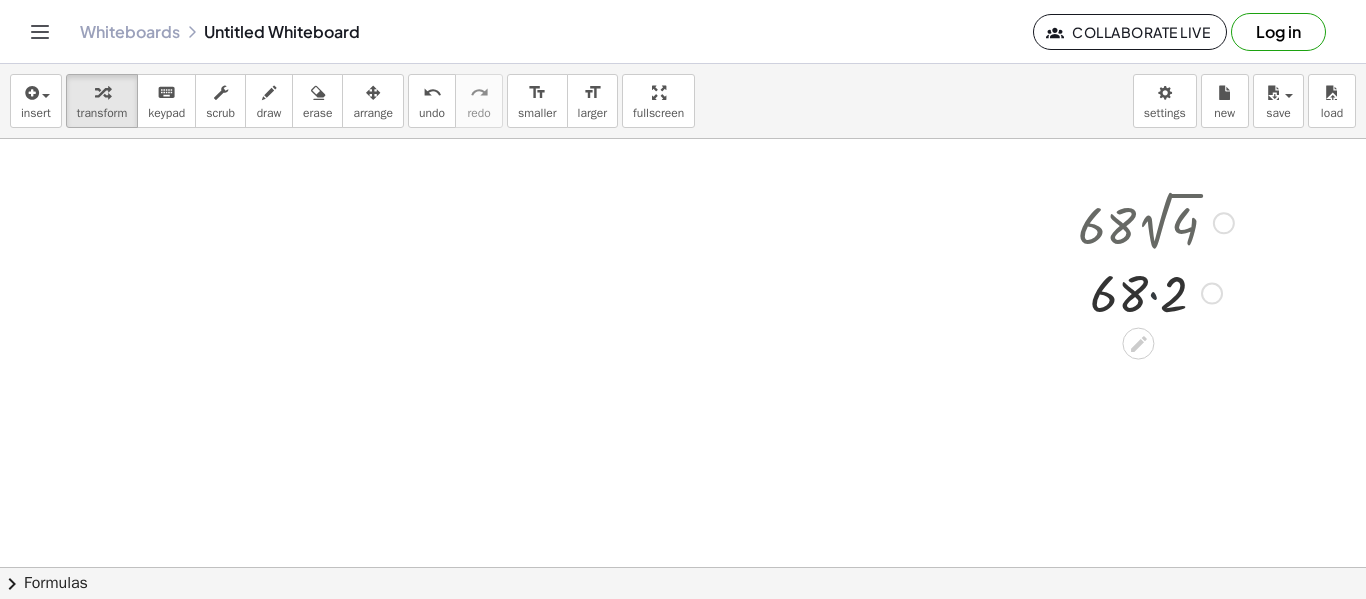 click at bounding box center [1156, 292] 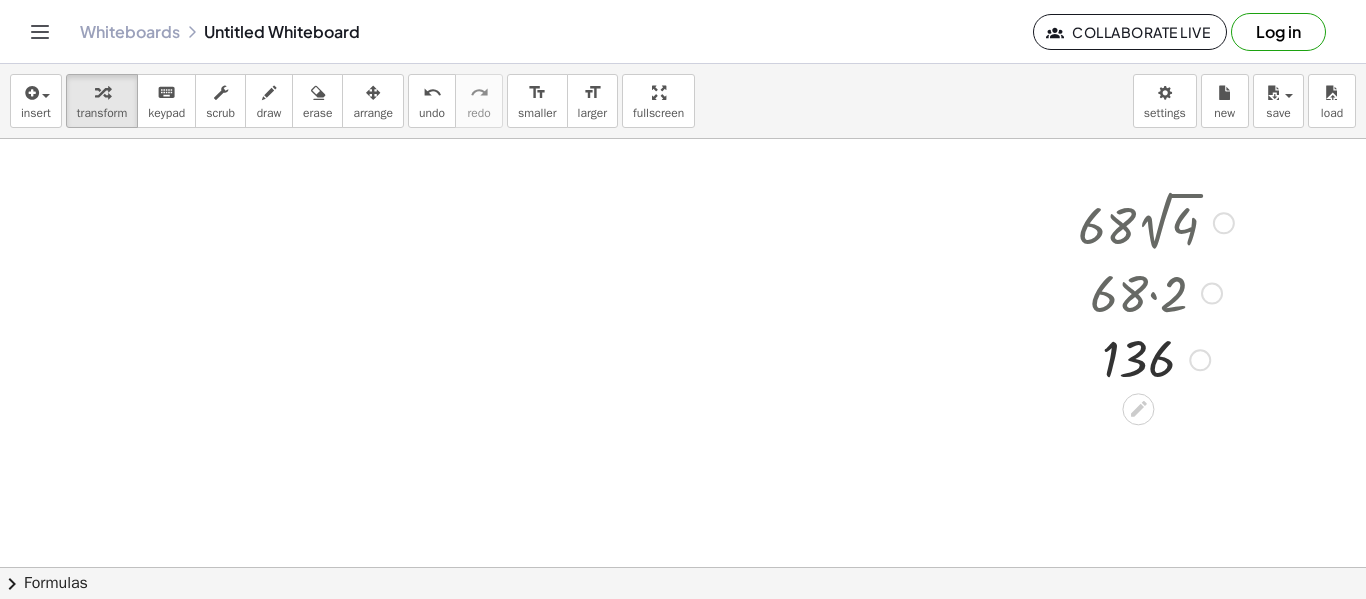click at bounding box center [1156, 359] 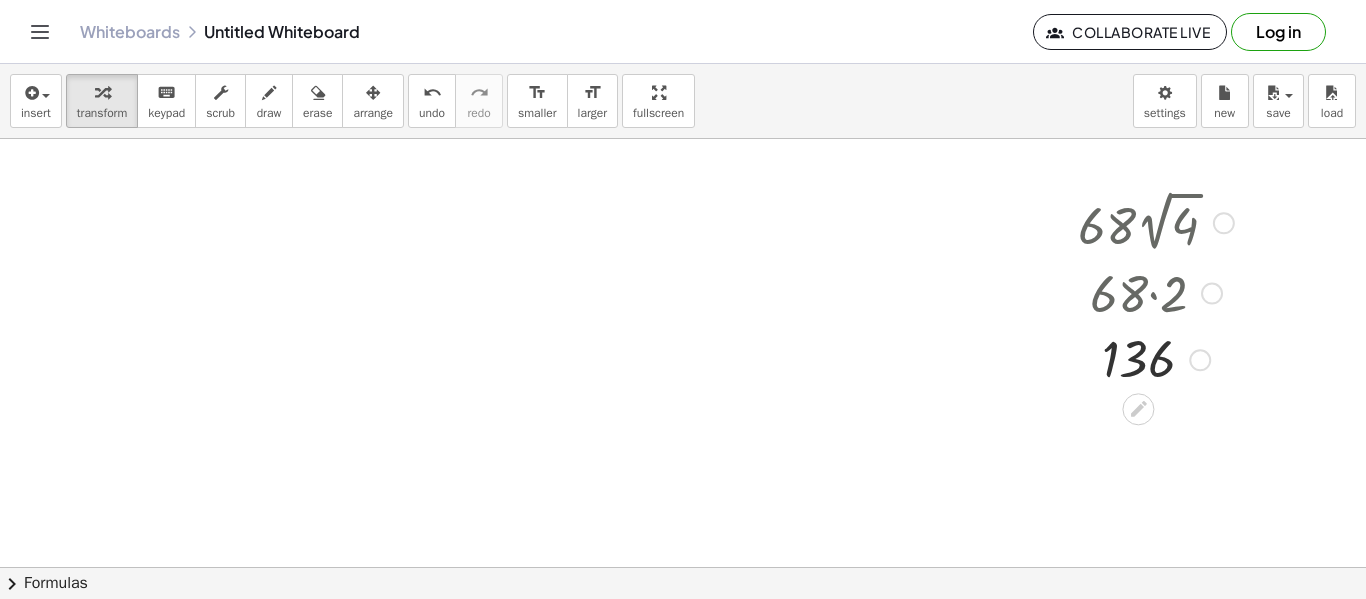 click at bounding box center [1156, 359] 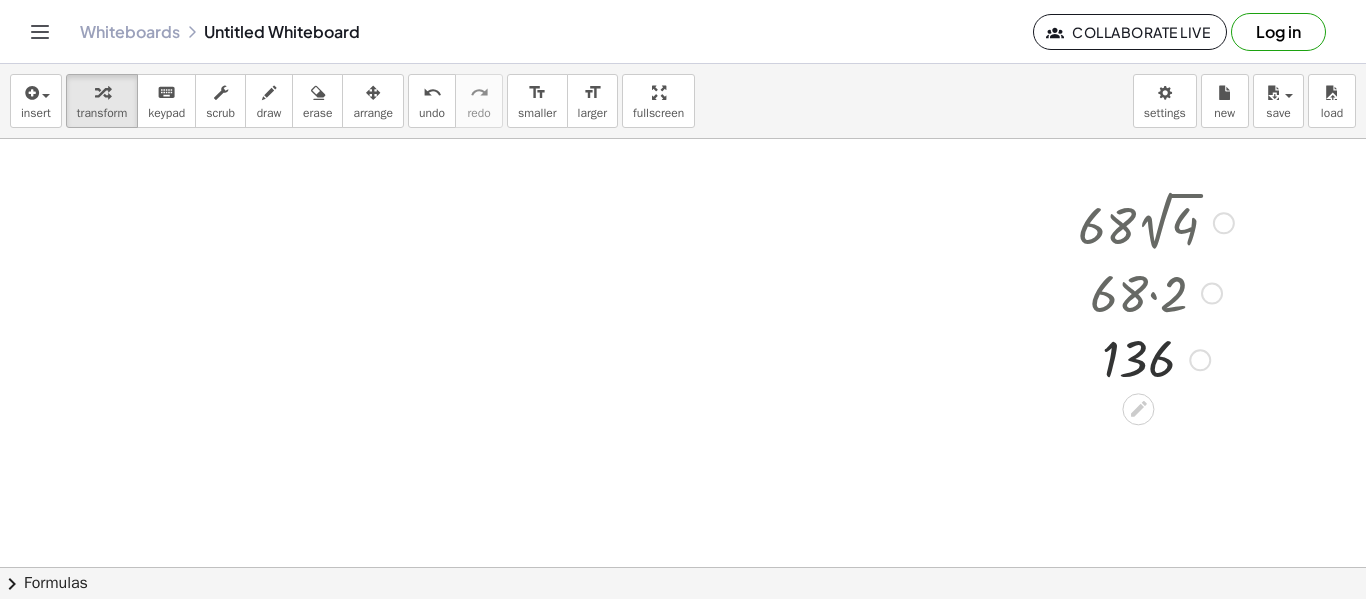 click at bounding box center (1156, 359) 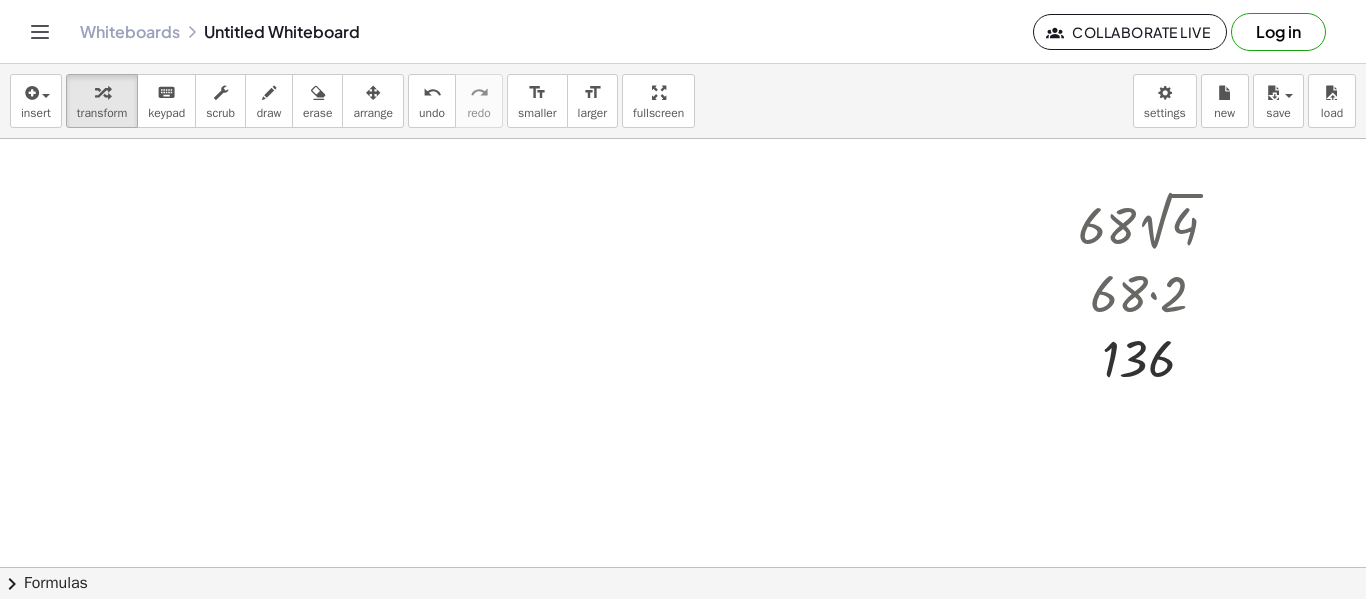 drag, startPoint x: 1013, startPoint y: 240, endPoint x: 1234, endPoint y: 418, distance: 283.7693 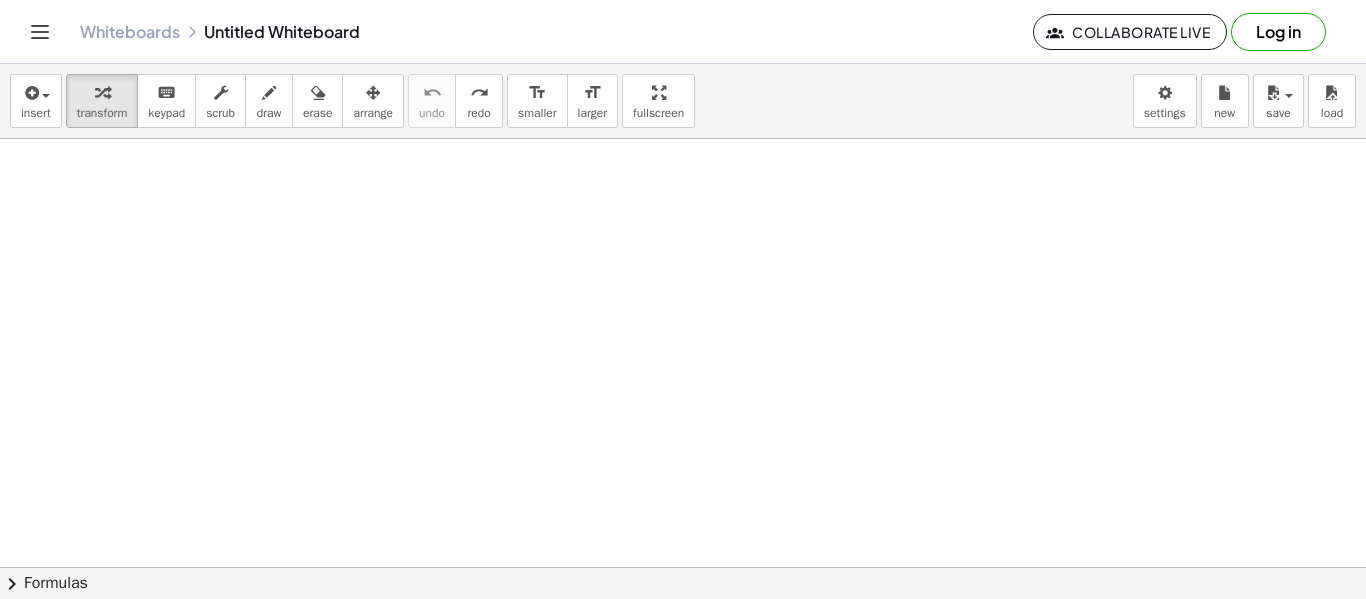 drag, startPoint x: 583, startPoint y: 310, endPoint x: 699, endPoint y: 287, distance: 118.258194 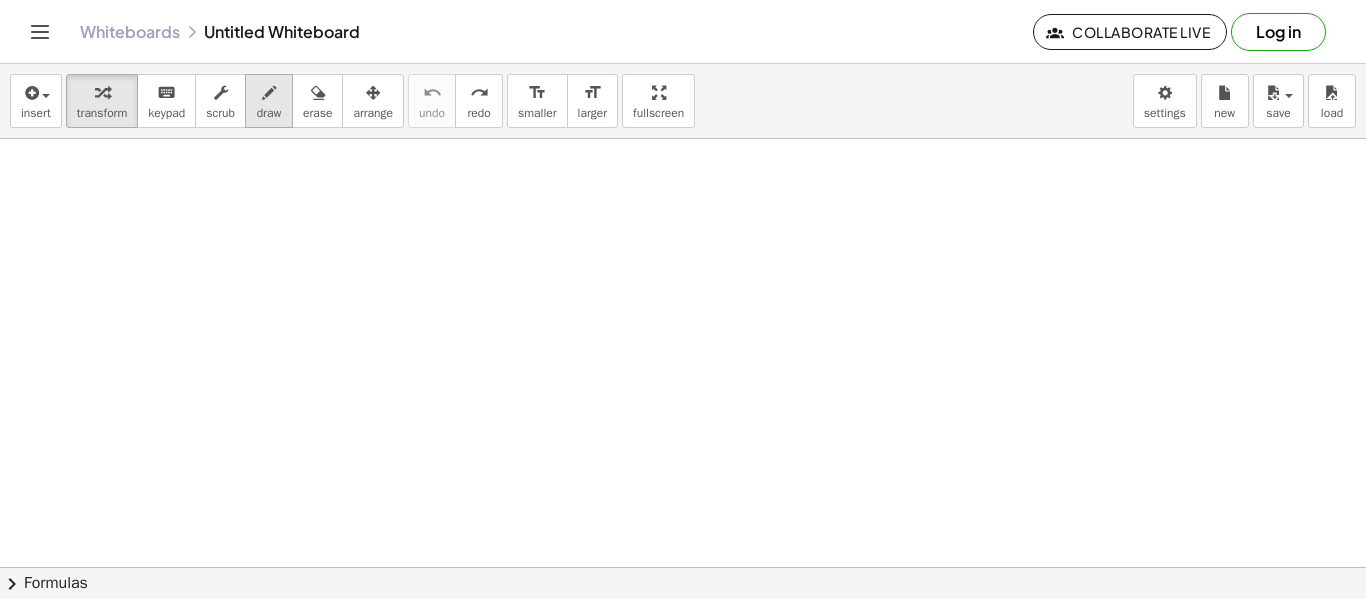 click on "draw" at bounding box center [269, 113] 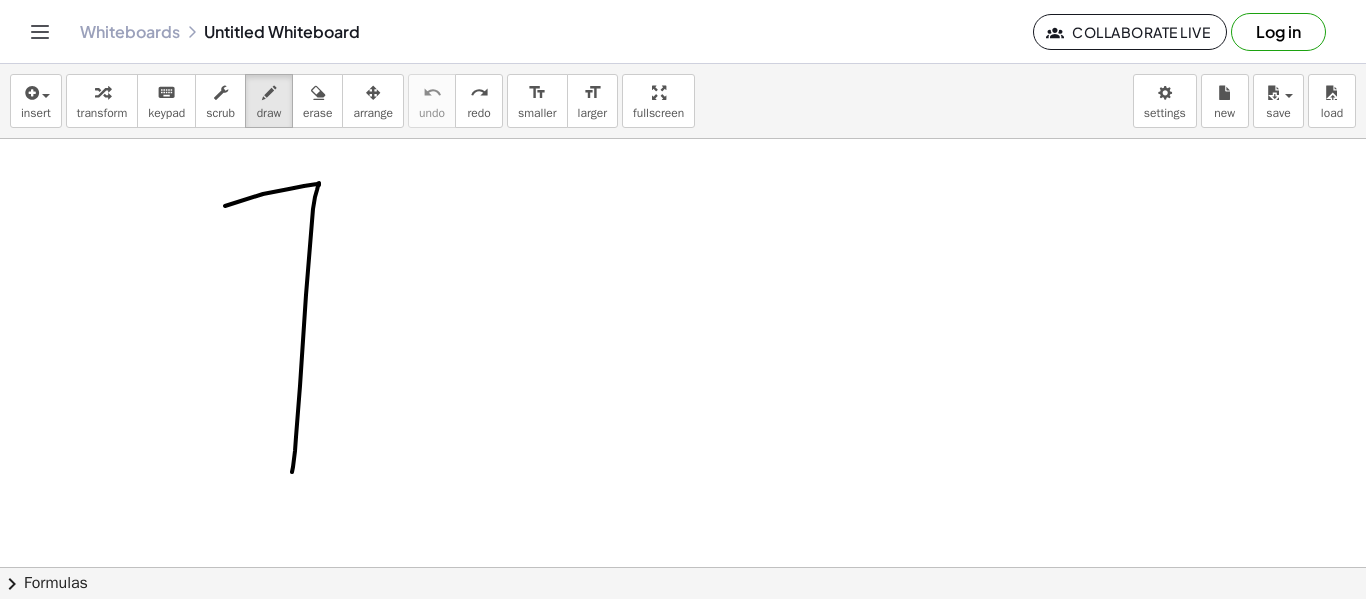 drag, startPoint x: 225, startPoint y: 206, endPoint x: 292, endPoint y: 474, distance: 276.24808 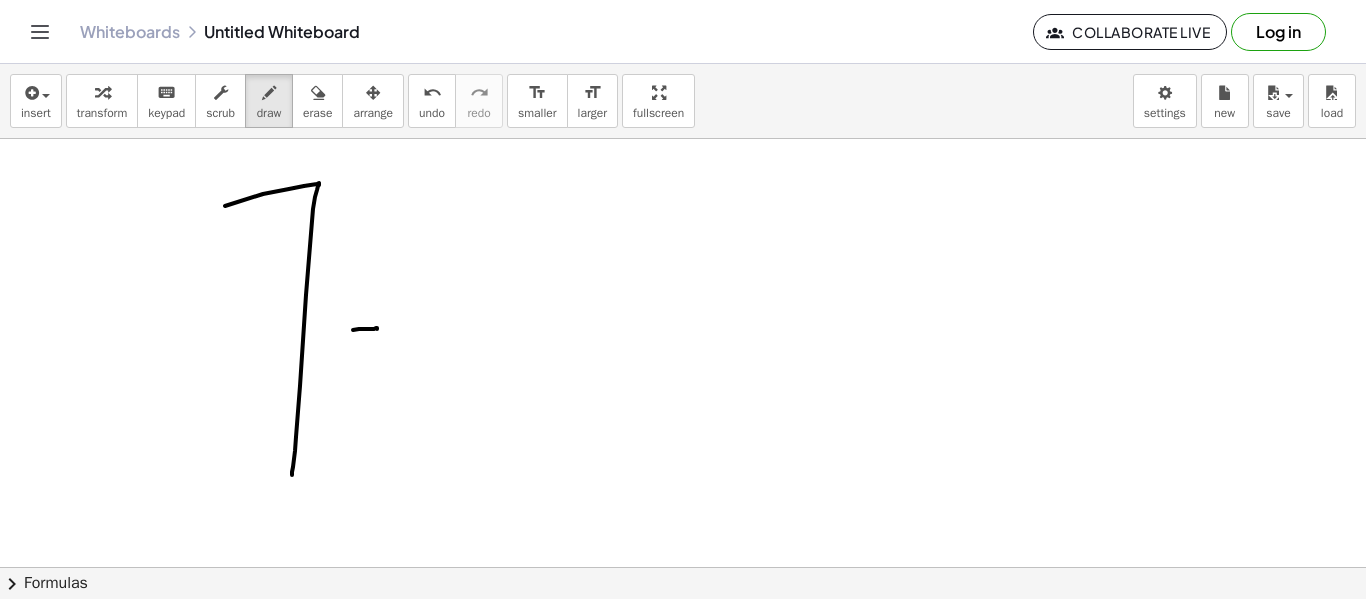 drag, startPoint x: 353, startPoint y: 330, endPoint x: 377, endPoint y: 329, distance: 24.020824 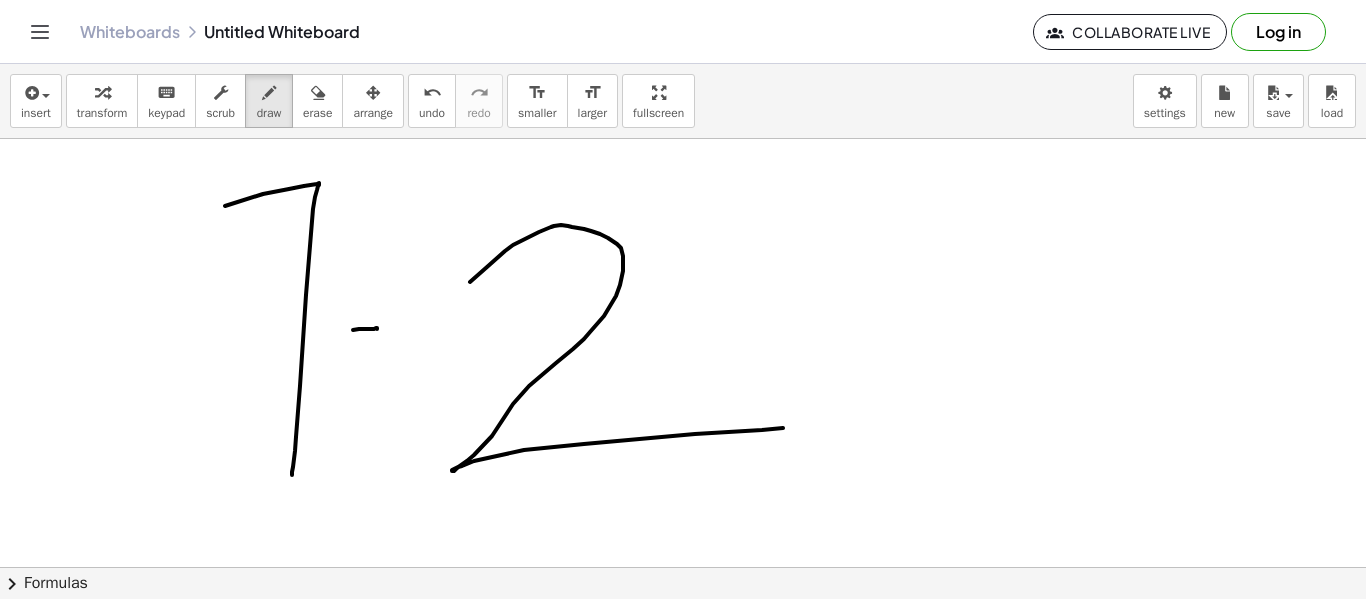 drag, startPoint x: 470, startPoint y: 282, endPoint x: 850, endPoint y: 416, distance: 402.93423 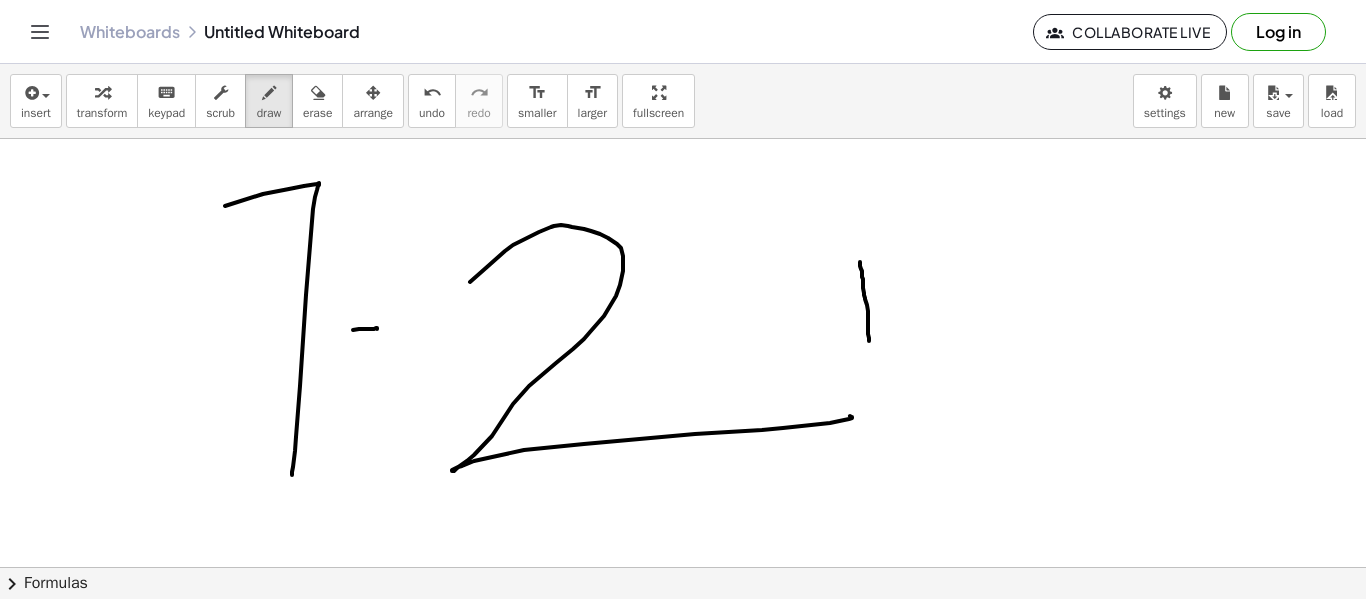 drag, startPoint x: 860, startPoint y: 262, endPoint x: 871, endPoint y: 351, distance: 89.6772 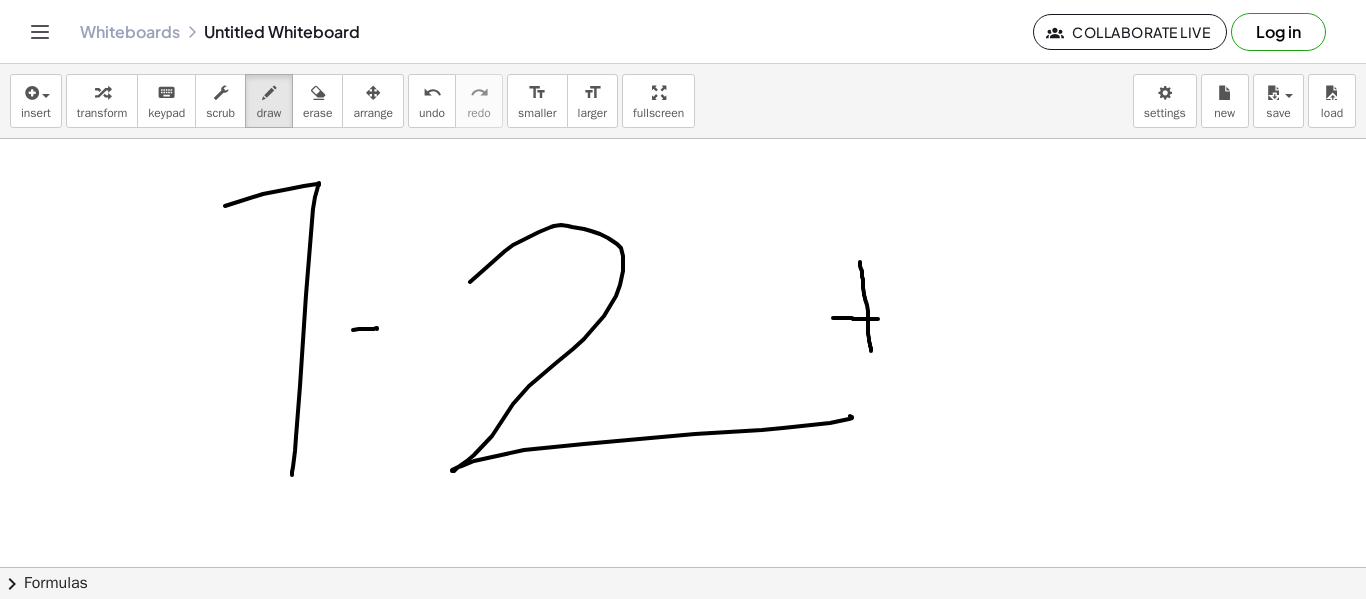 drag, startPoint x: 833, startPoint y: 318, endPoint x: 959, endPoint y: 310, distance: 126.253716 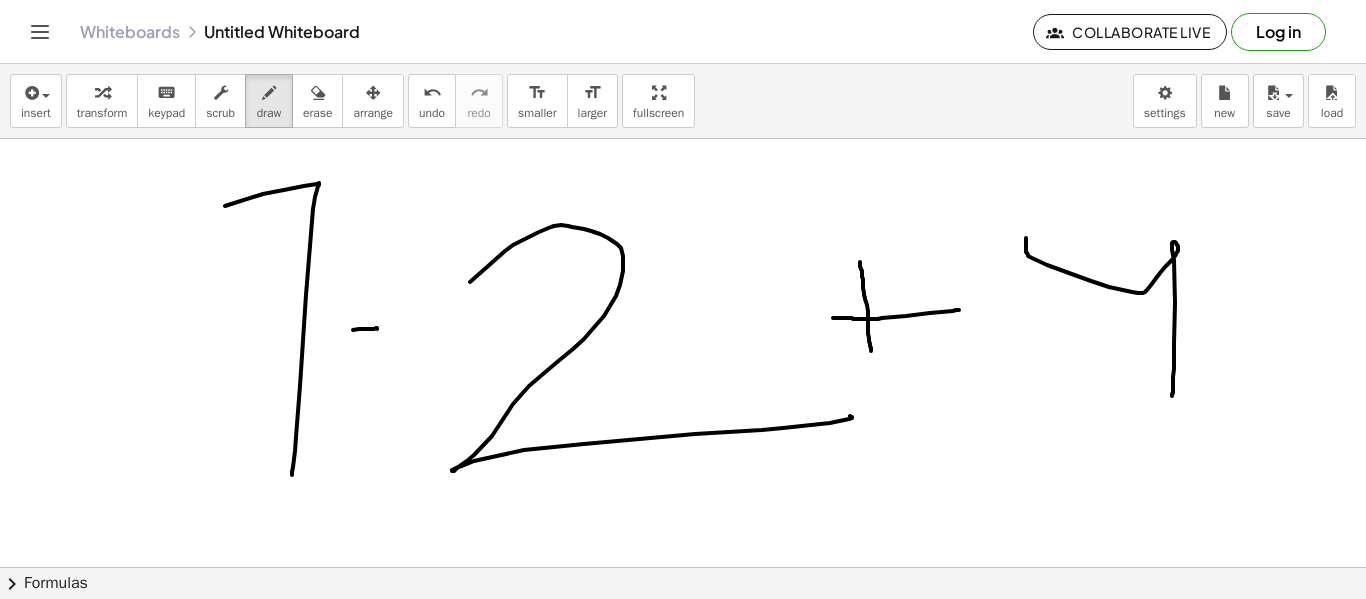 drag, startPoint x: 1026, startPoint y: 238, endPoint x: 1171, endPoint y: 396, distance: 214.45045 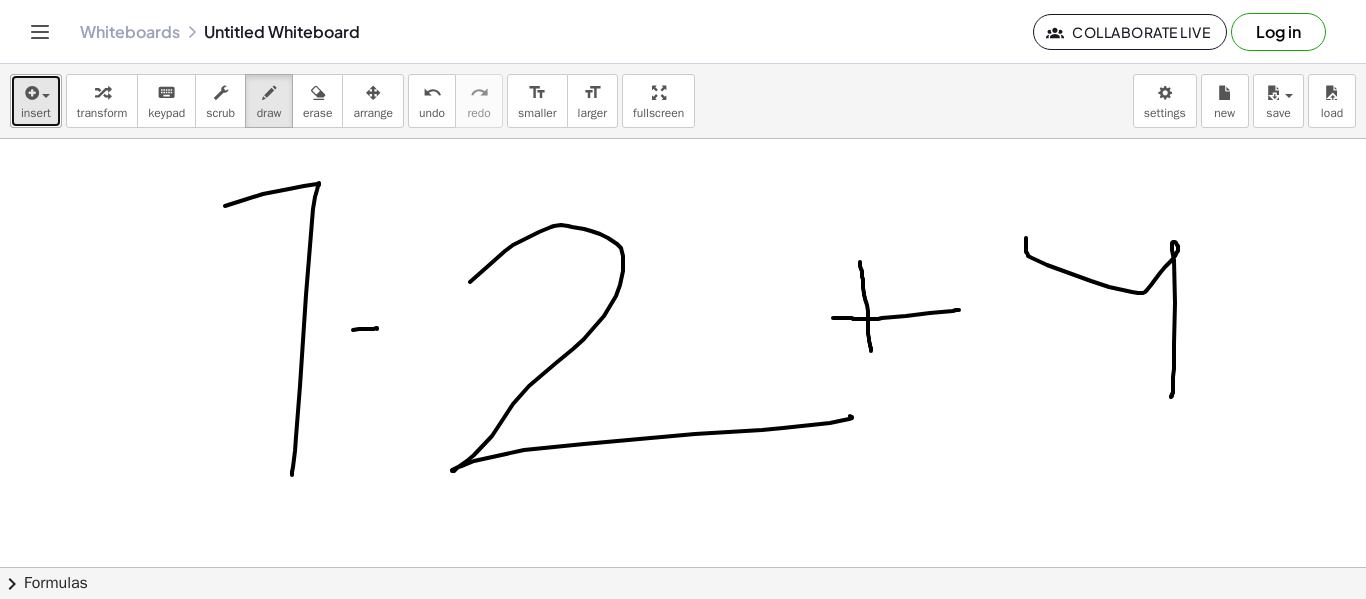 click on "insert" at bounding box center (36, 101) 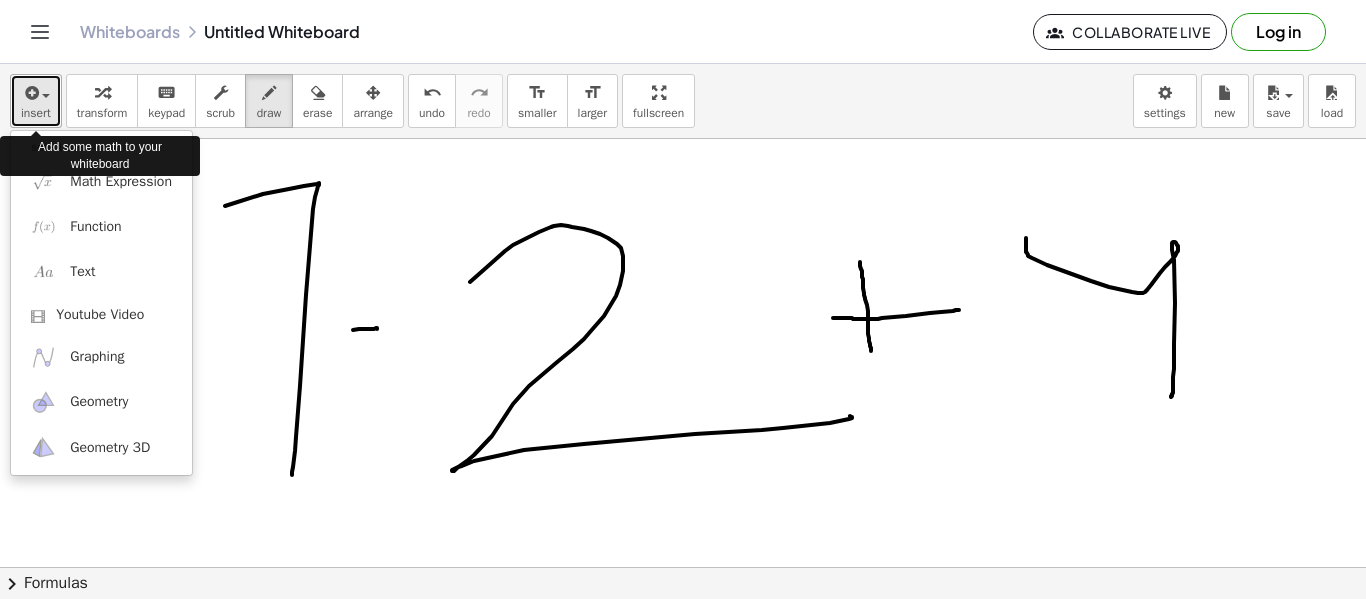 click on "insert" at bounding box center [36, 101] 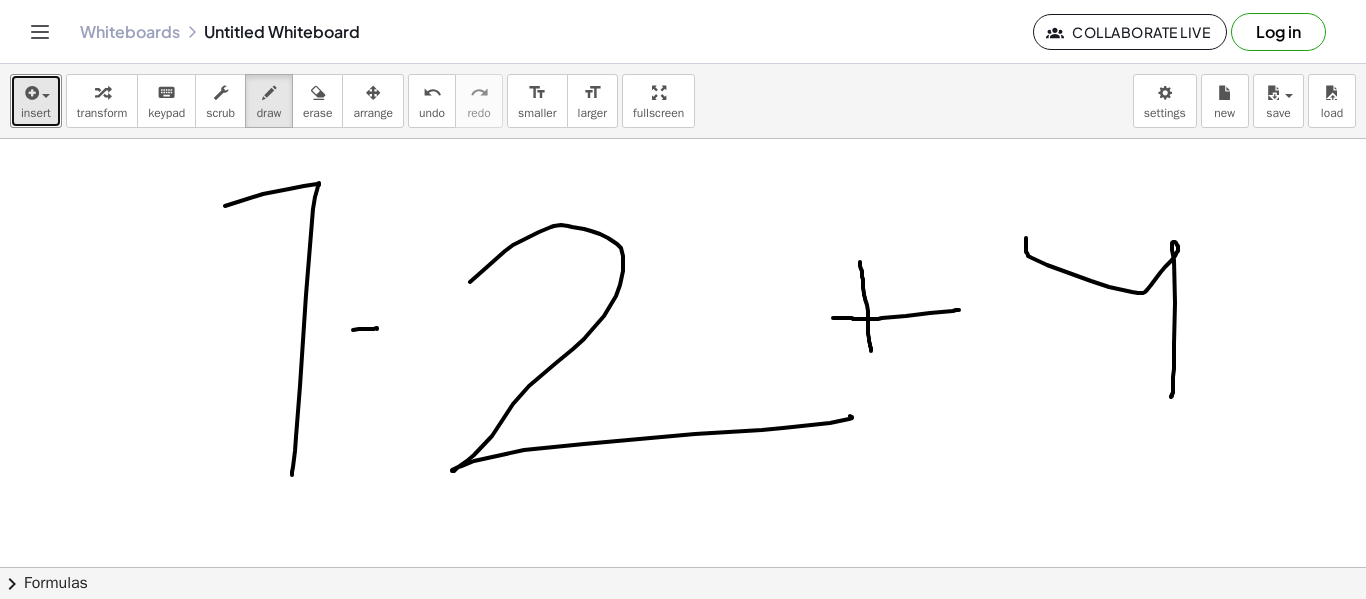 click at bounding box center [683, 567] 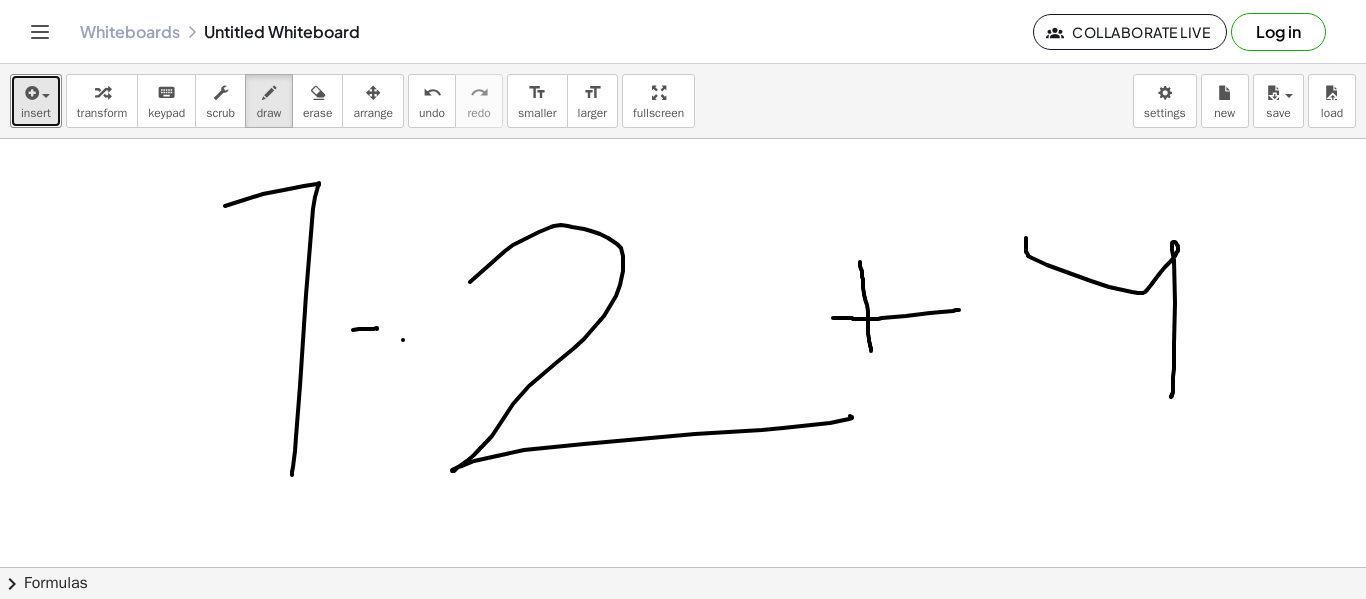 click at bounding box center (683, 567) 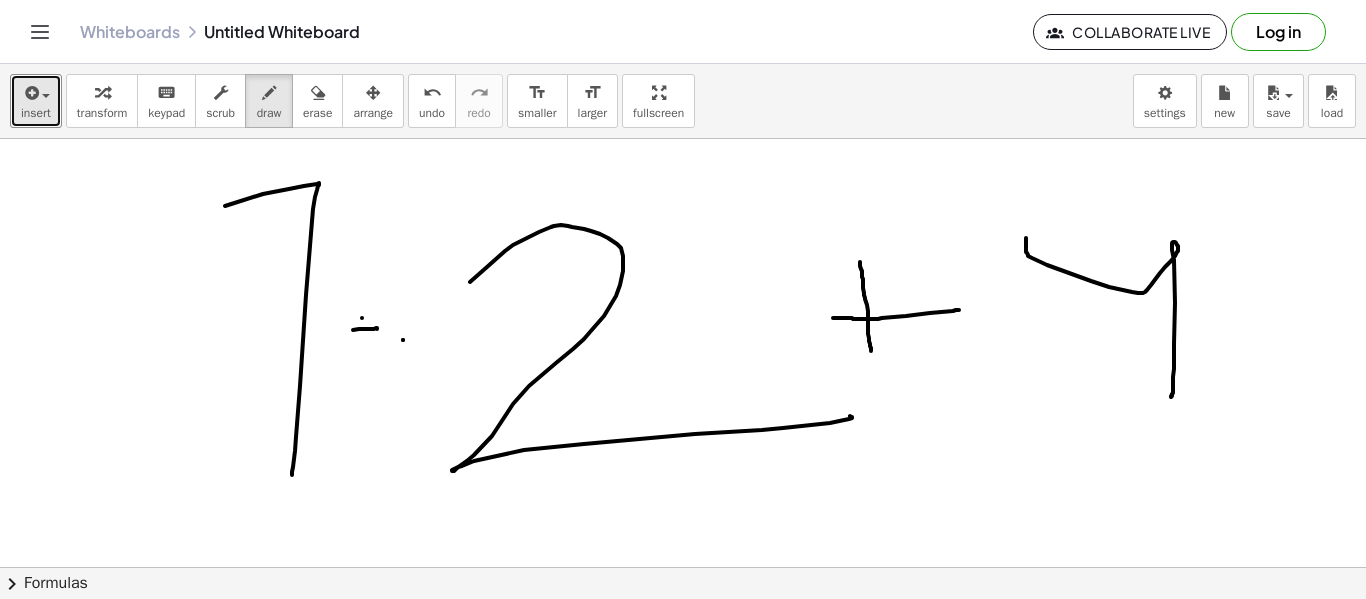 click at bounding box center [683, 567] 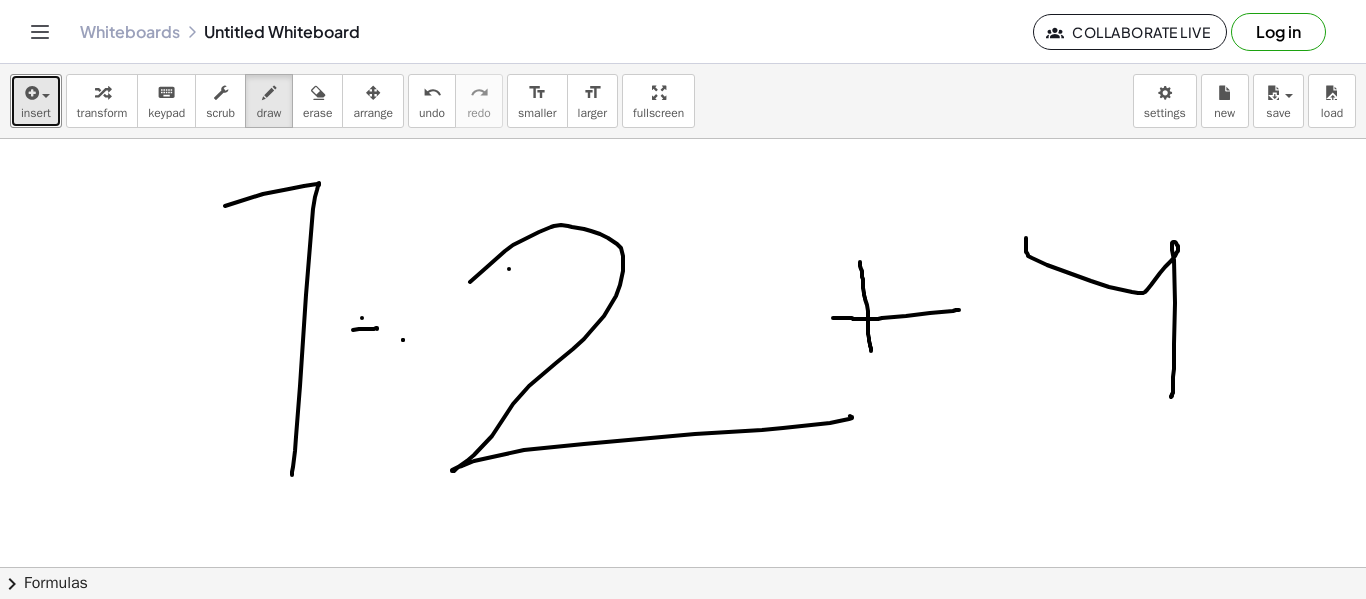click at bounding box center [683, 567] 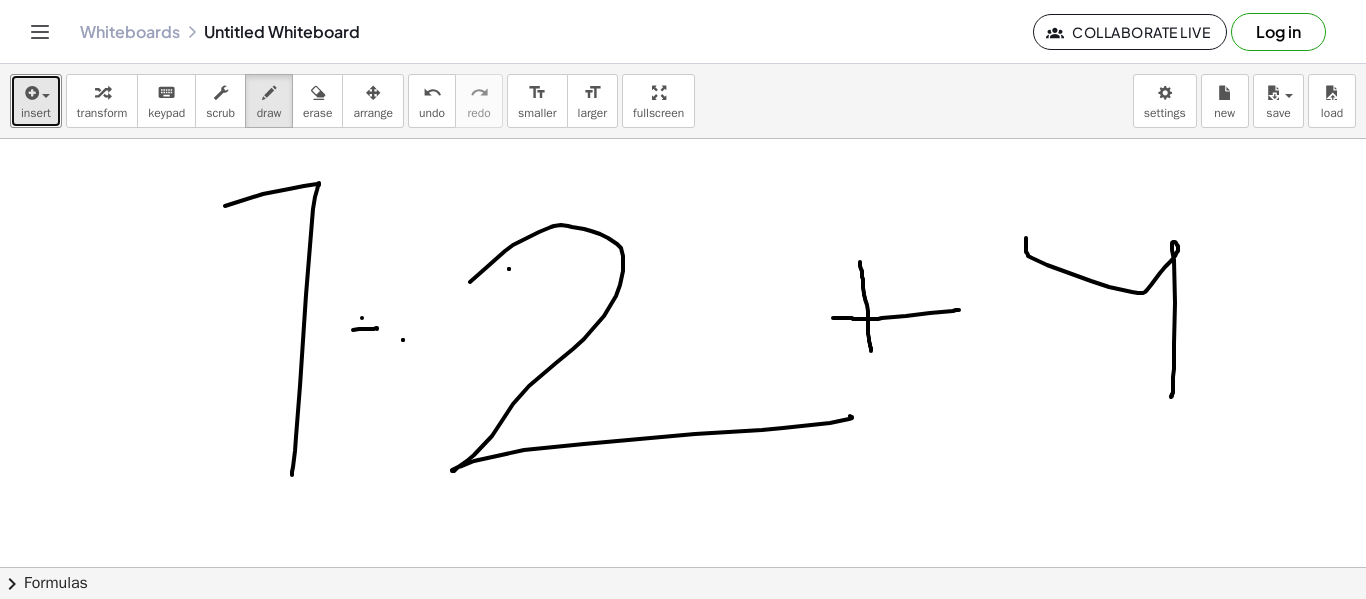 click at bounding box center [683, 567] 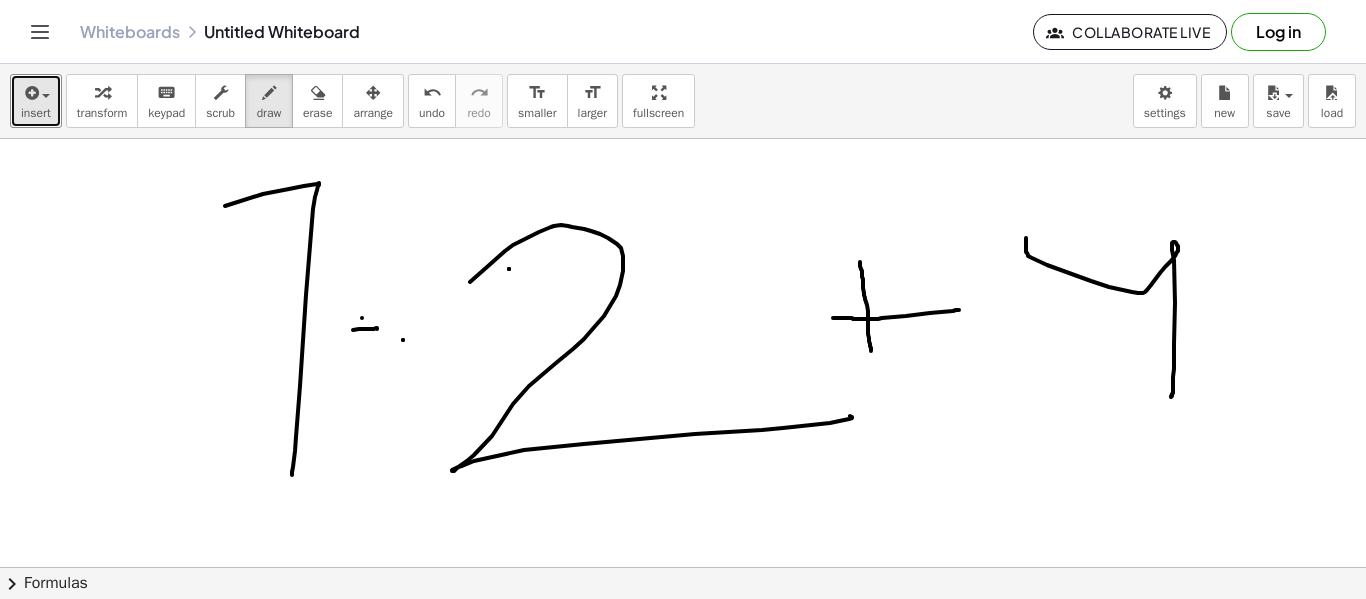 click at bounding box center [683, 567] 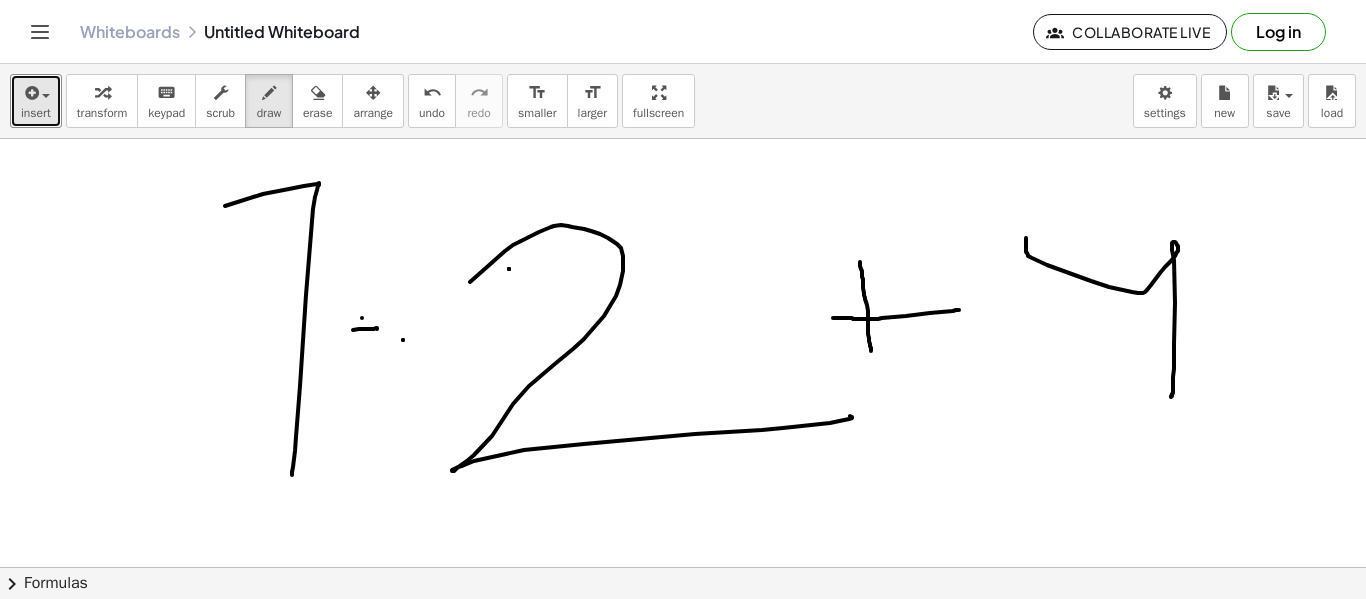 type 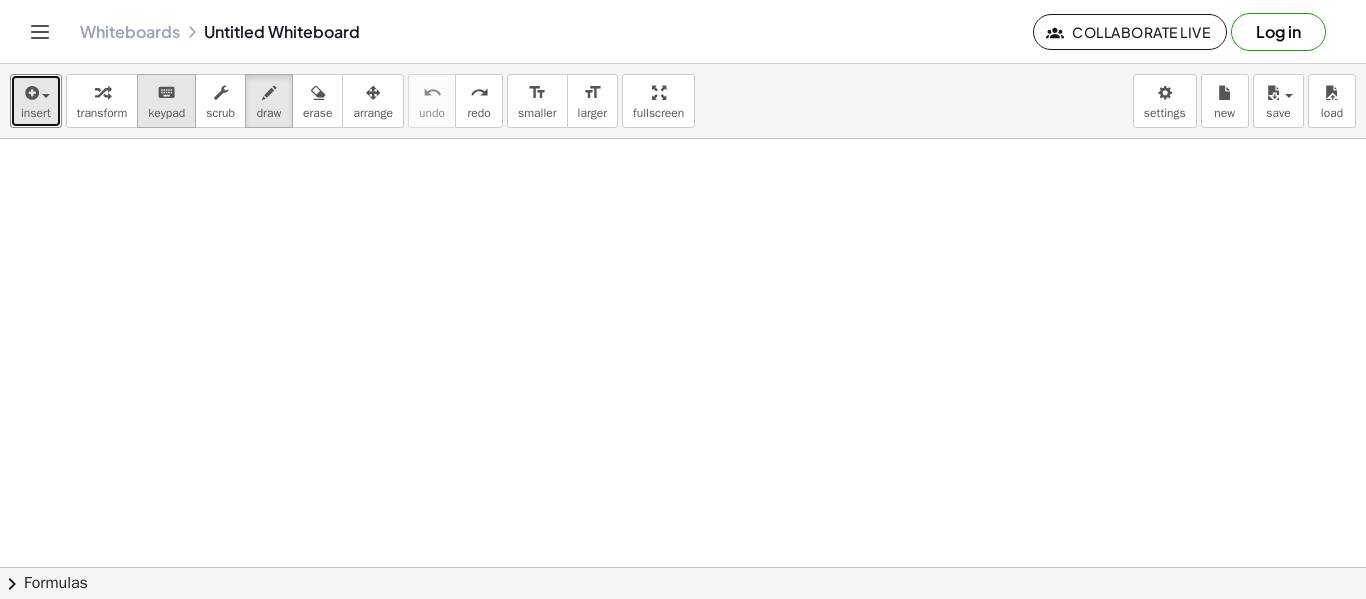 click on "keyboard" at bounding box center (166, 93) 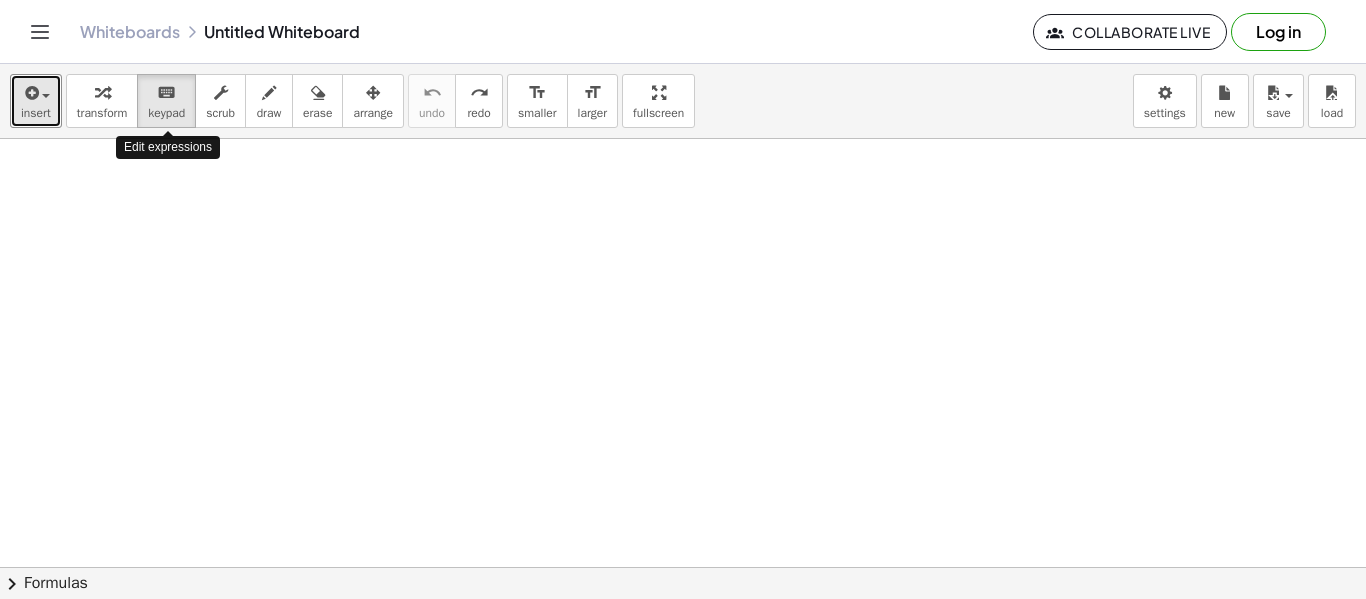click at bounding box center (683, 567) 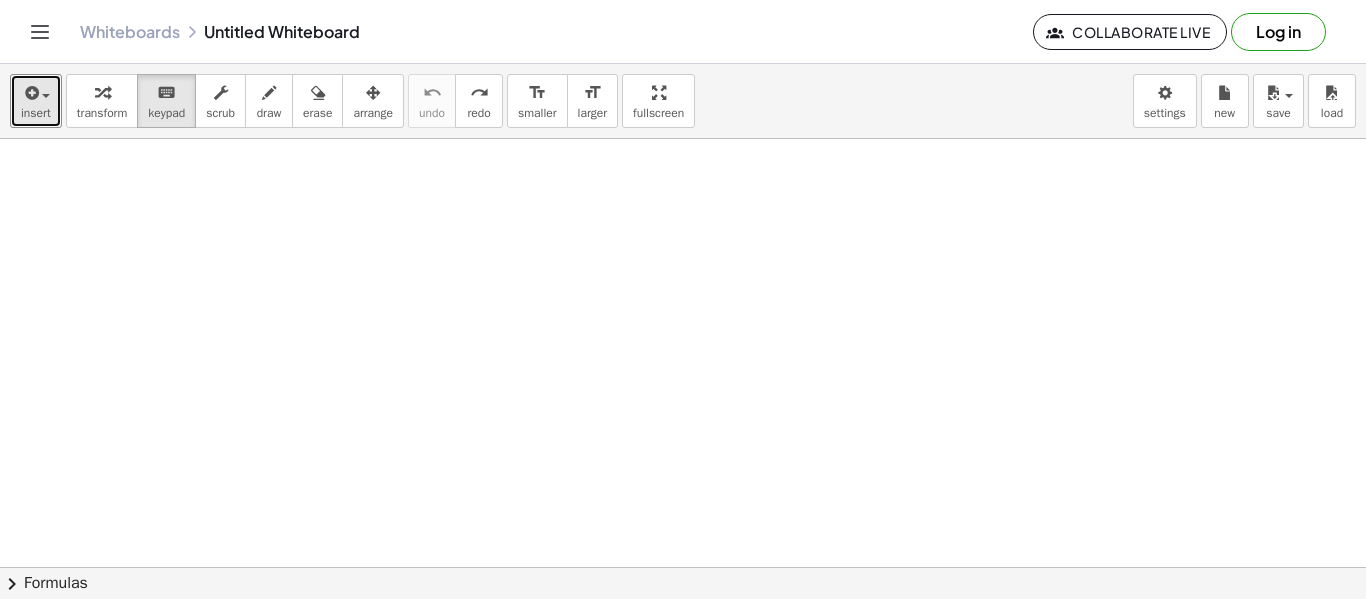 click at bounding box center (683, 567) 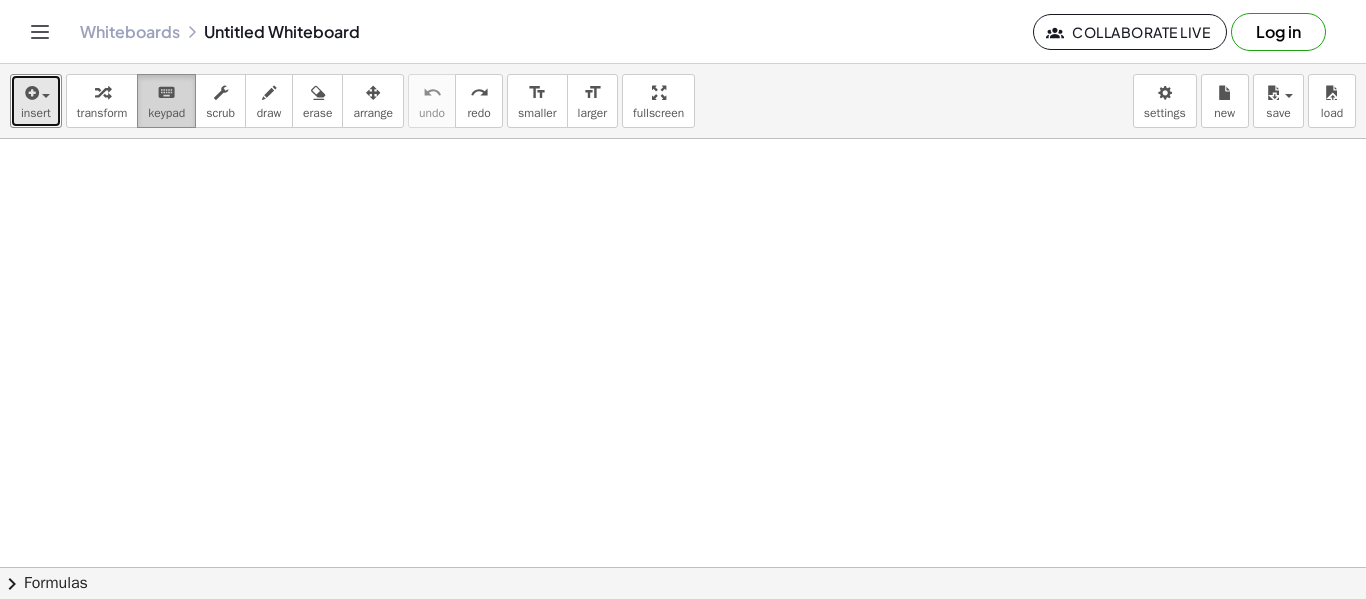 click on "keyboard" at bounding box center [166, 92] 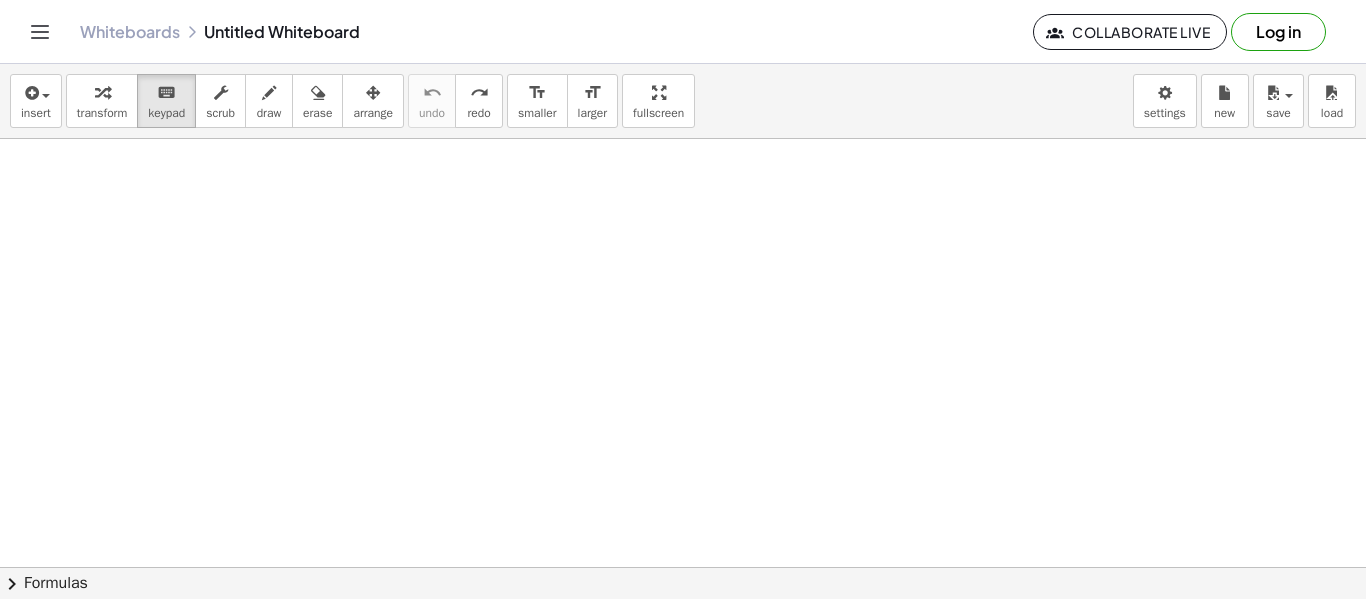 click on "insert select one: Math Expression Function Text Youtube Video Graphing Geometry Geometry 3D transform keyboard keypad scrub draw erase arrange undo undo redo redo format_size smaller format_size larger fullscreen load   save new settings" at bounding box center (683, 101) 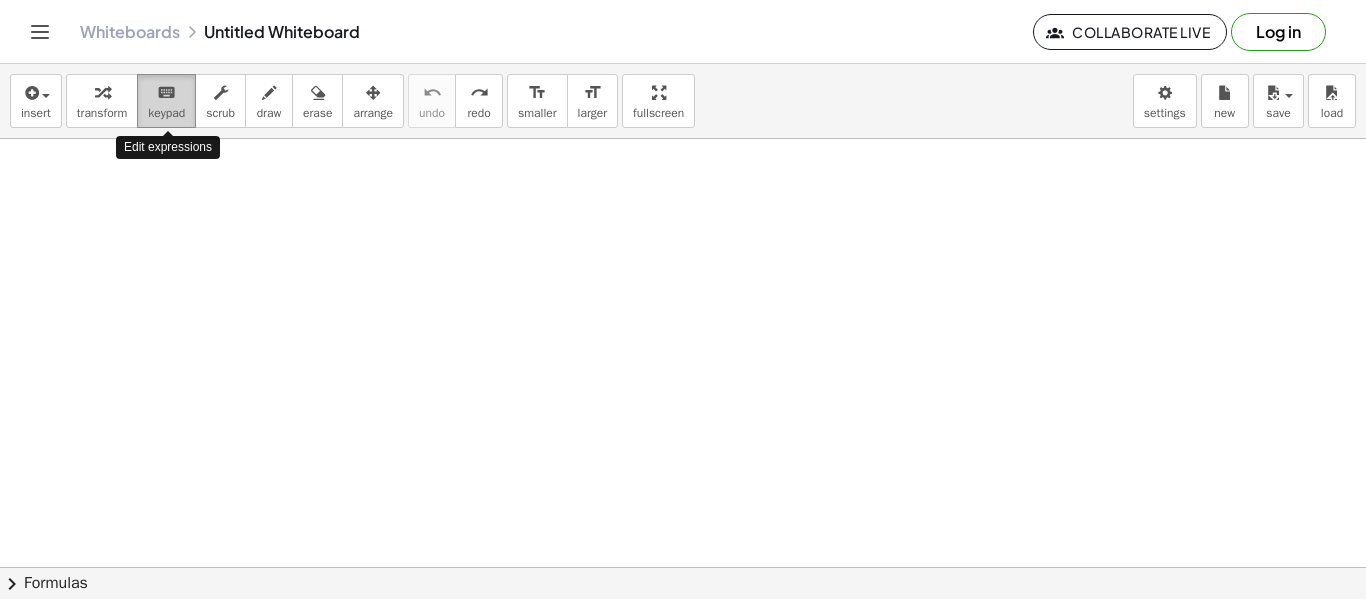 click on "keyboard keypad" at bounding box center (166, 101) 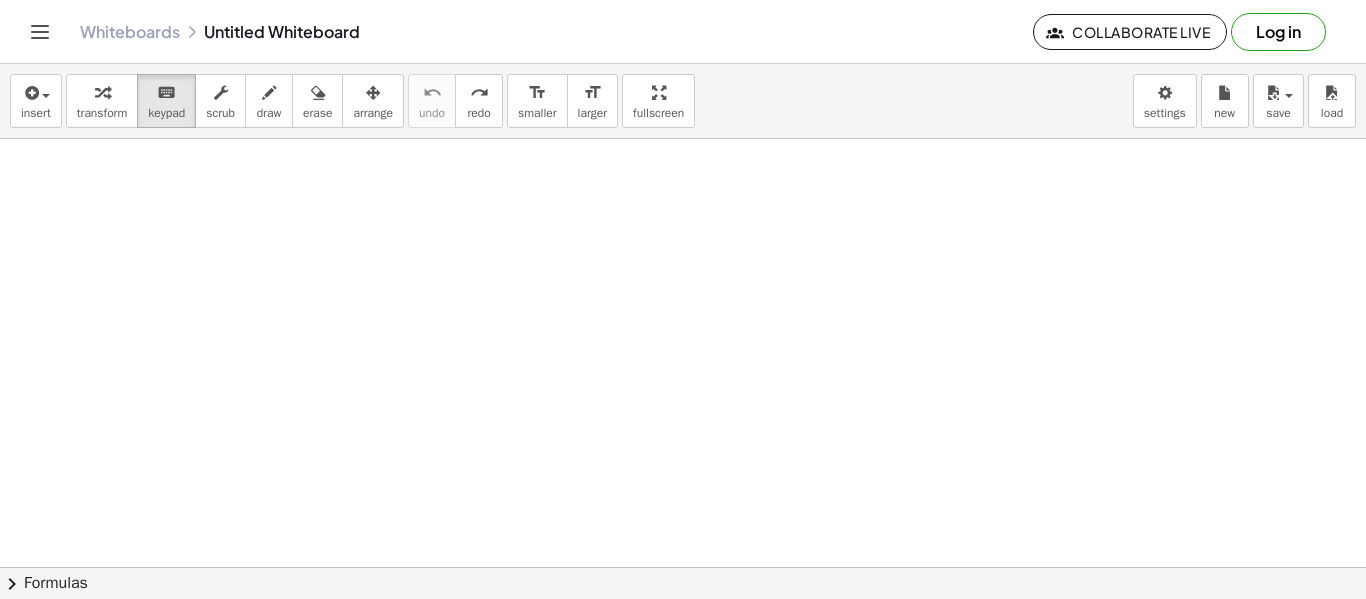 click at bounding box center [683, 567] 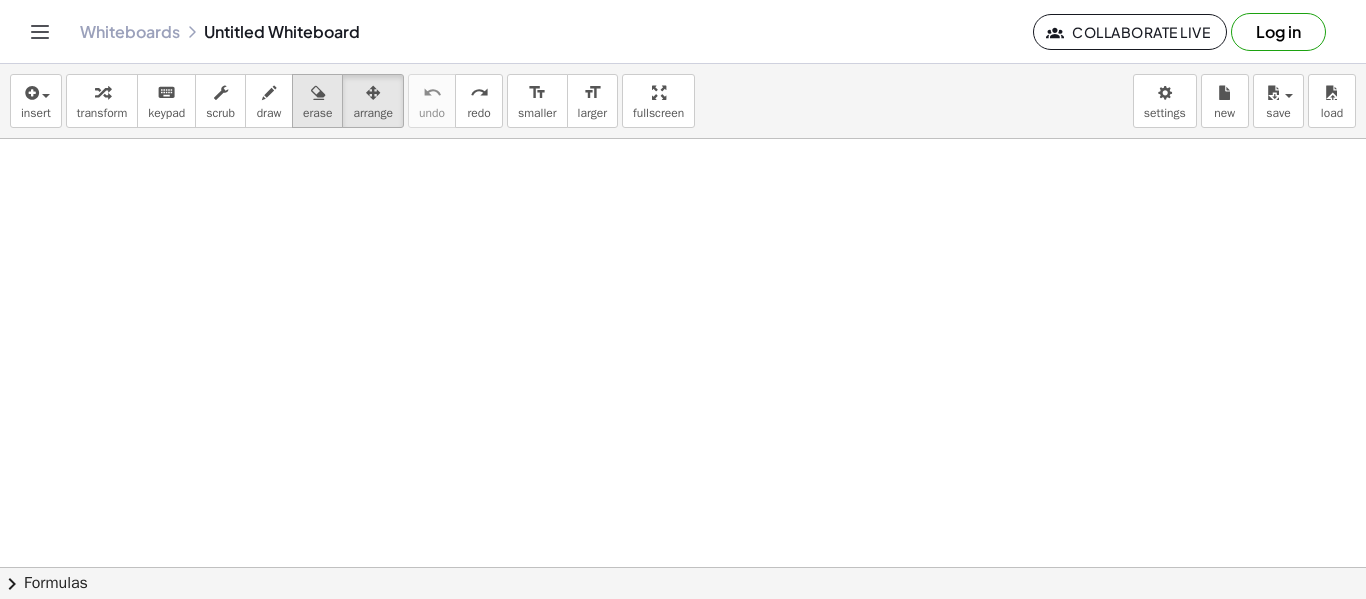 click on "erase" at bounding box center (317, 101) 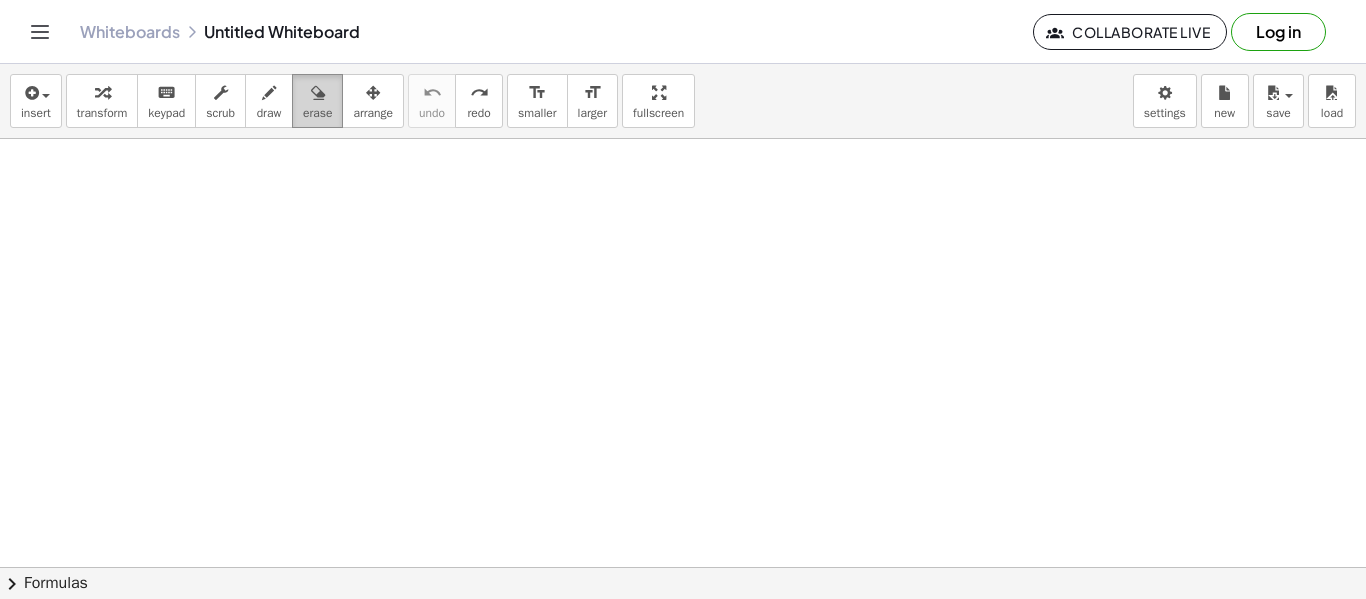 click on "erase" at bounding box center (317, 101) 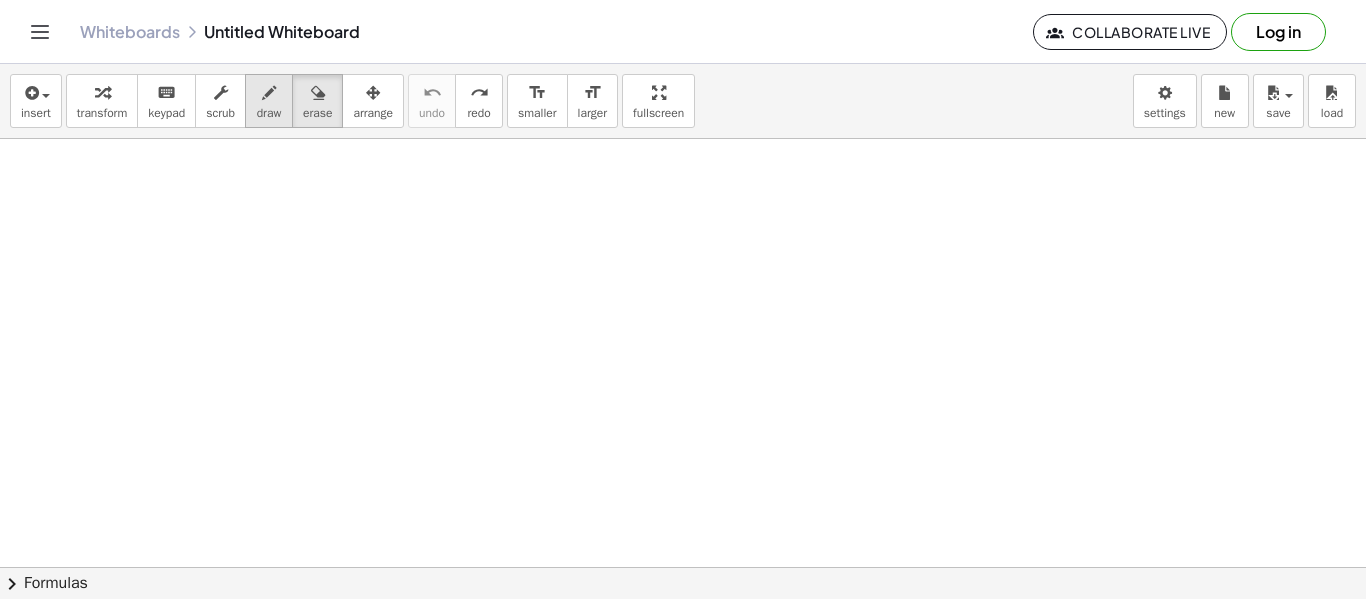 click on "draw" at bounding box center [269, 113] 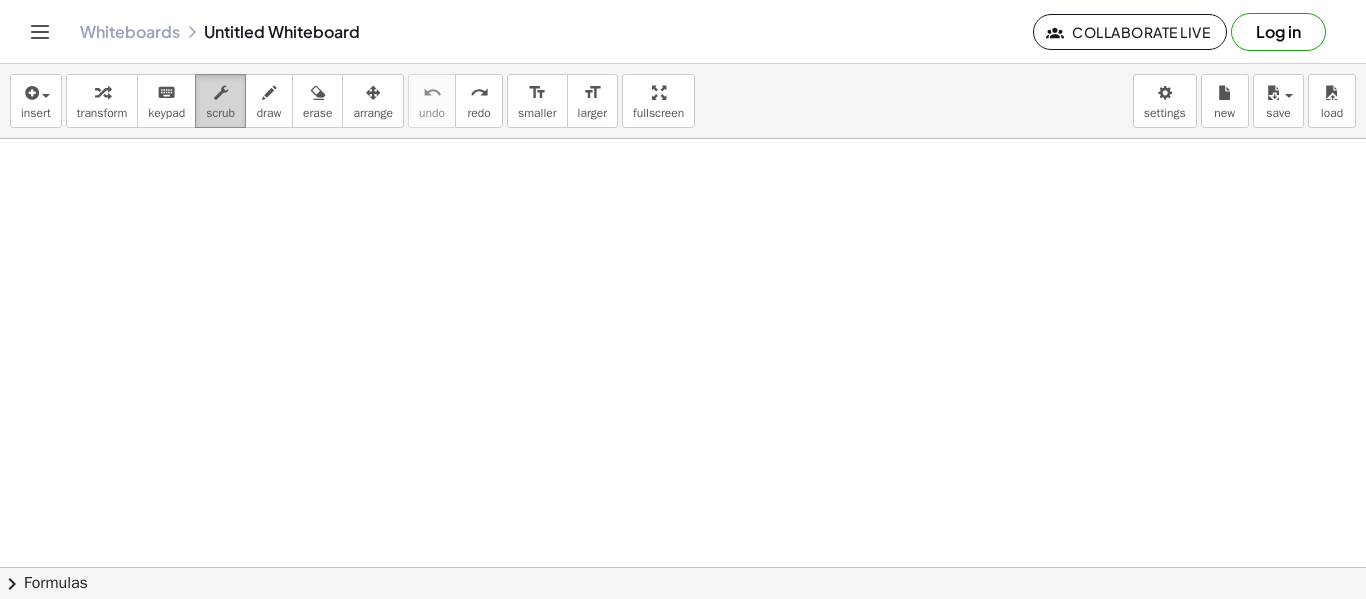 click on "scrub" at bounding box center [220, 113] 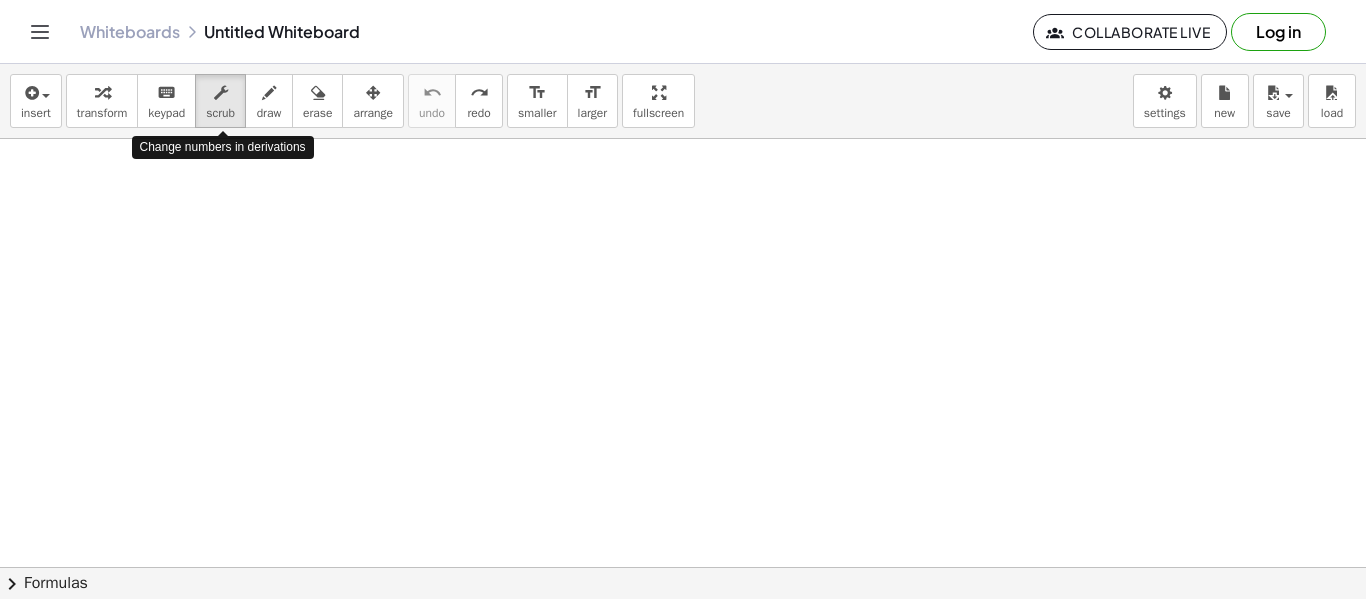 click at bounding box center (683, 567) 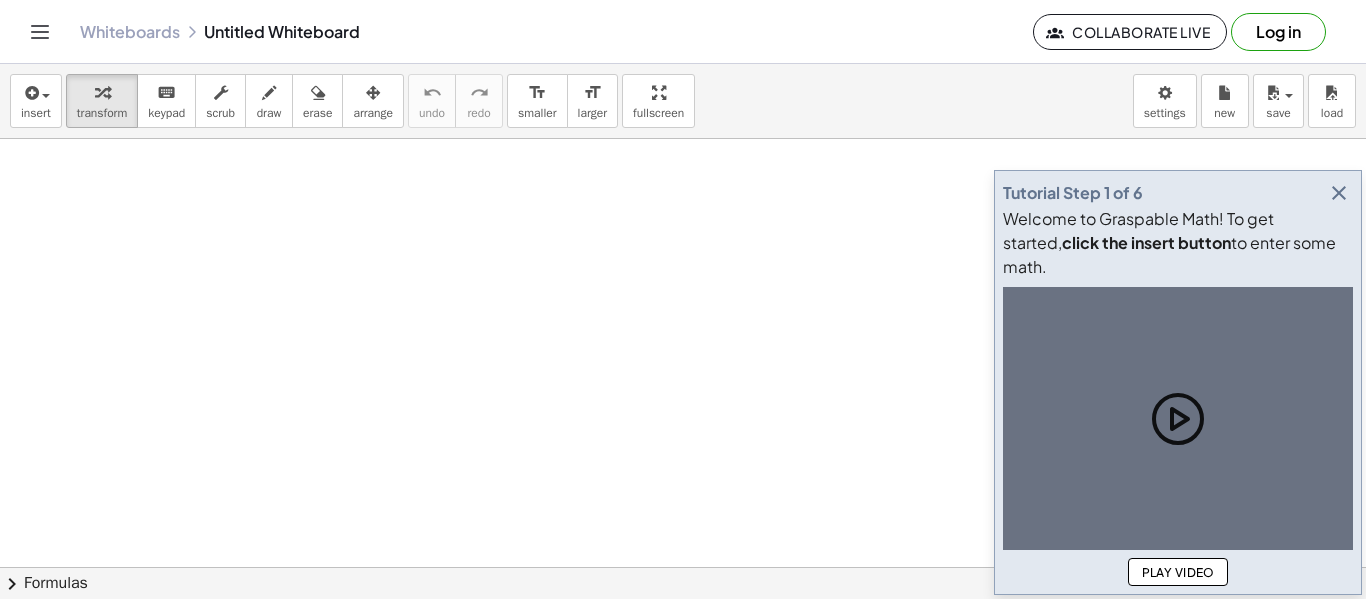 scroll, scrollTop: 0, scrollLeft: 0, axis: both 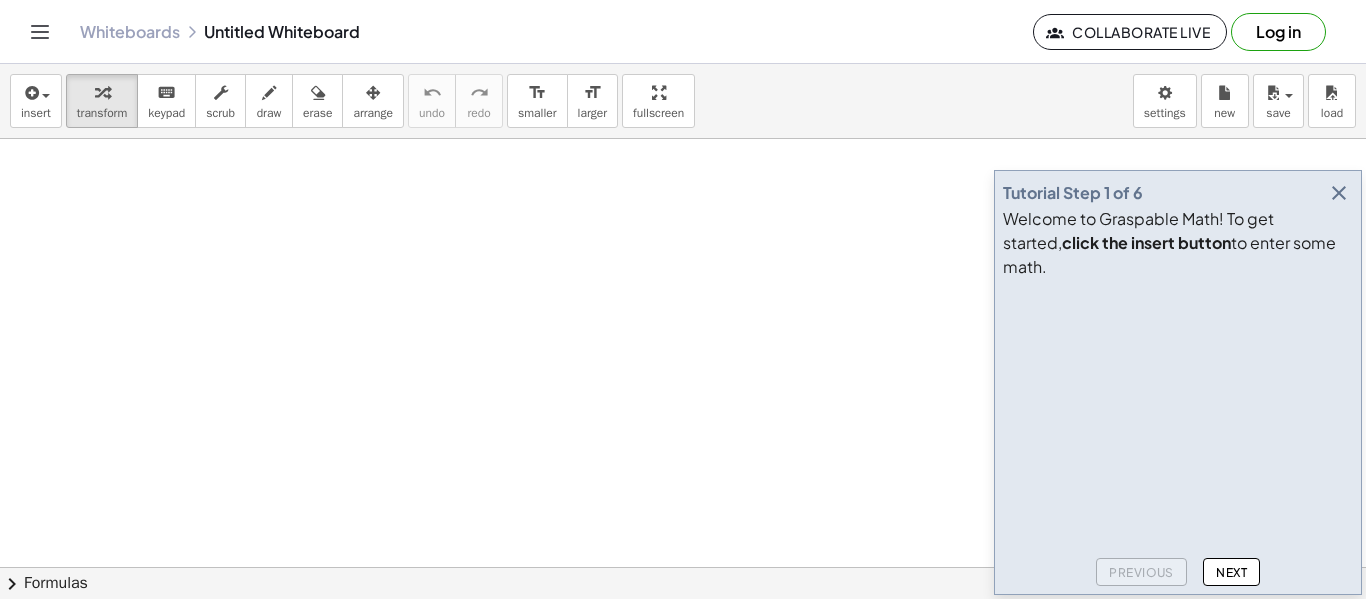 click at bounding box center [1339, 193] 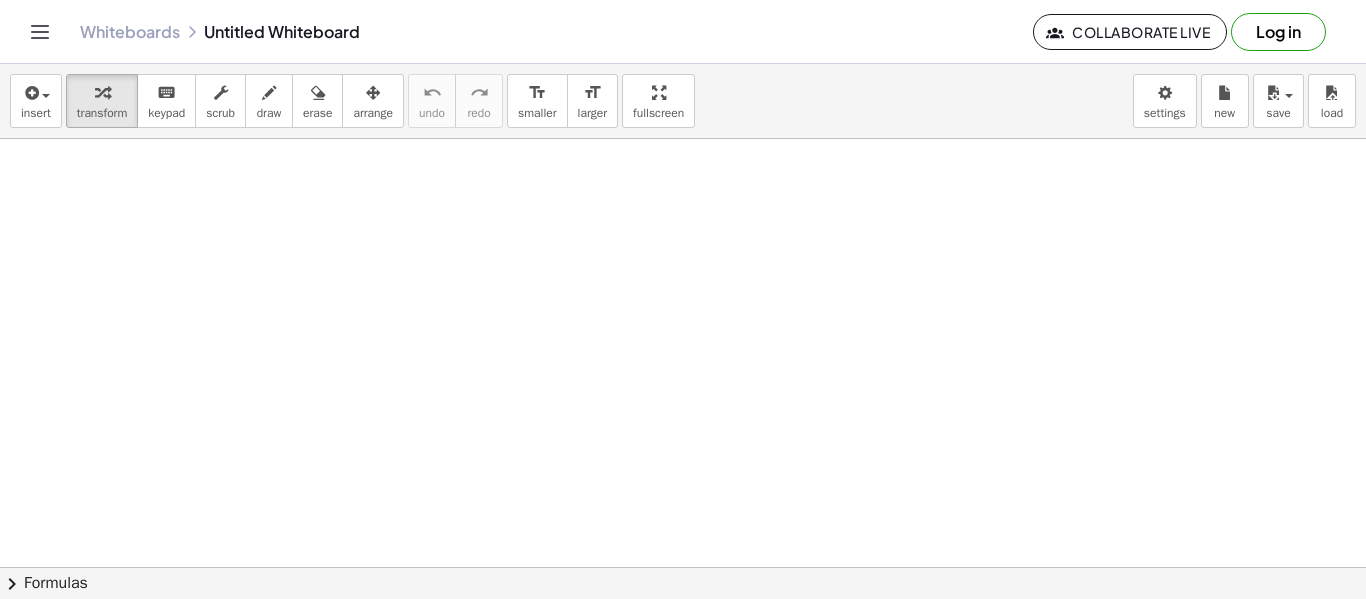 click at bounding box center (683, 567) 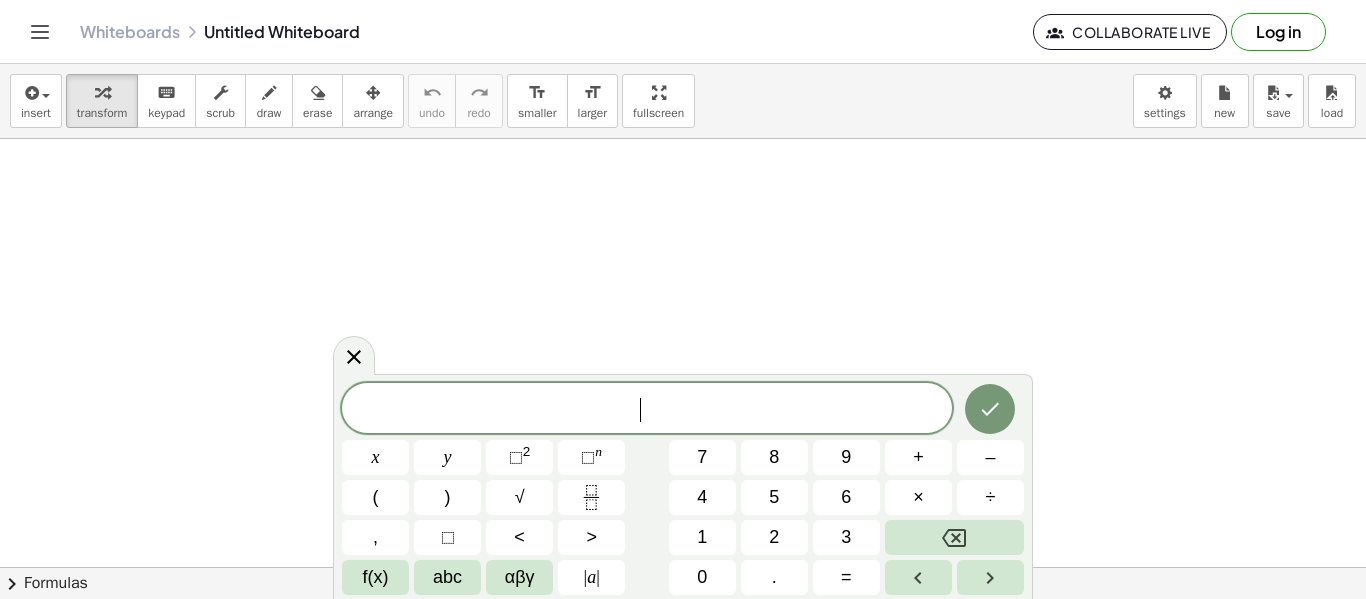 click at bounding box center [683, 567] 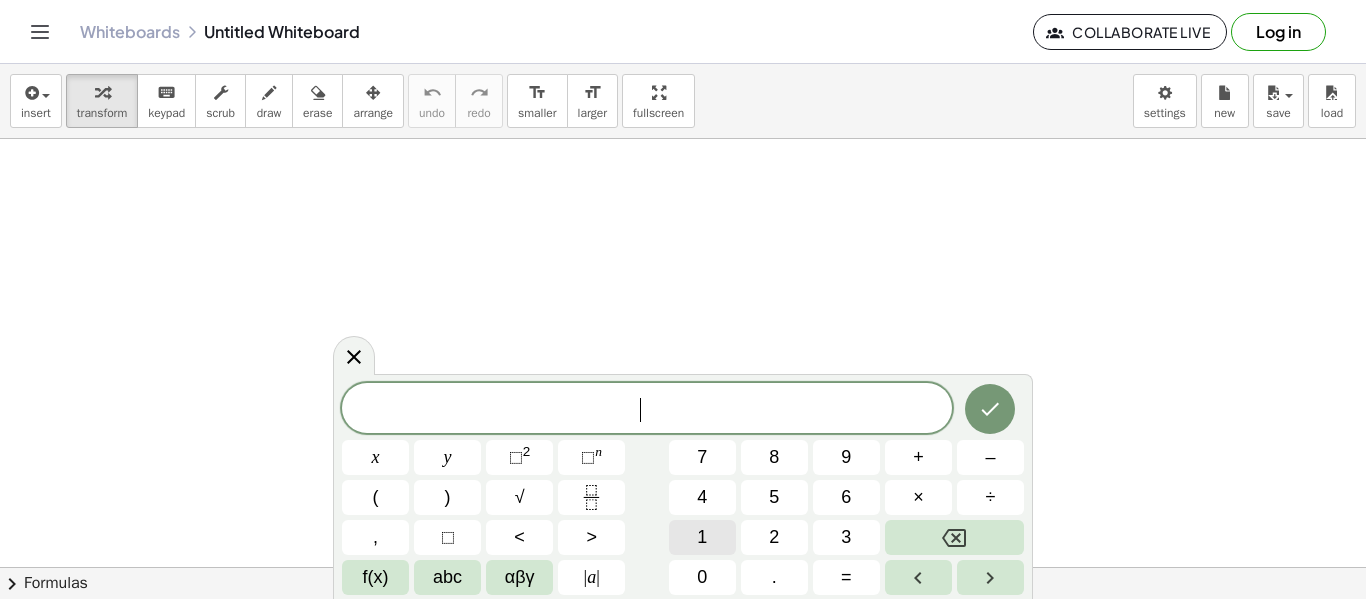 click on "1" at bounding box center [702, 537] 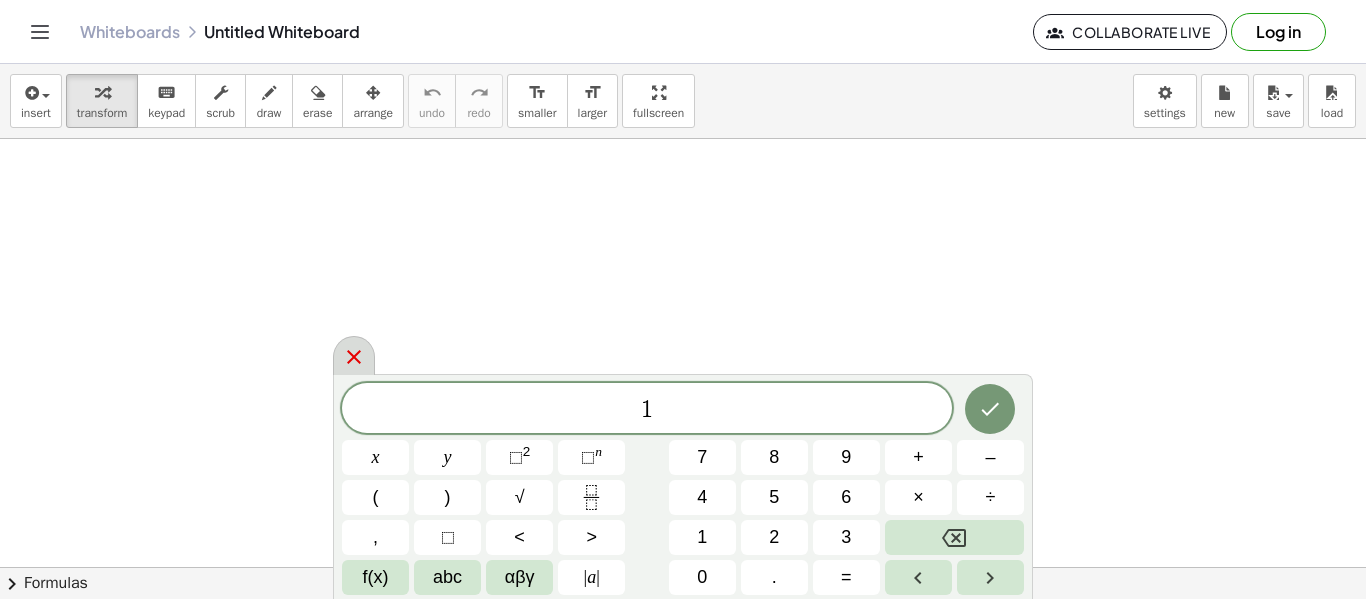 click 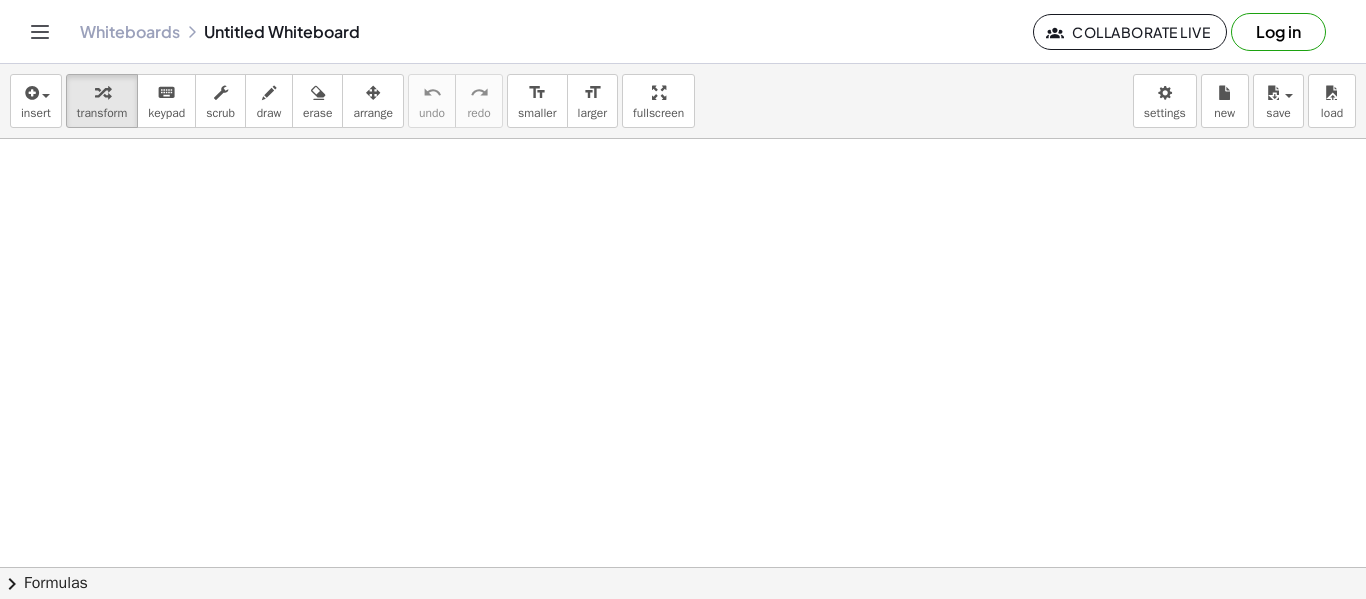 click at bounding box center [683, 567] 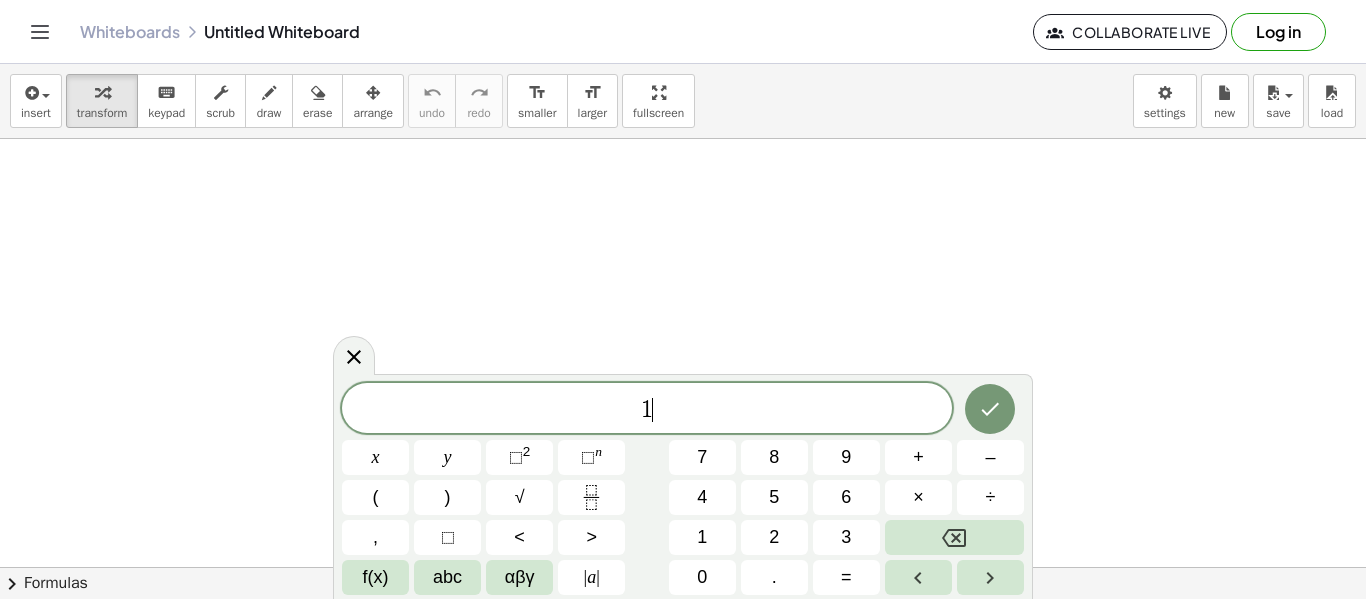 scroll, scrollTop: 1, scrollLeft: 0, axis: vertical 